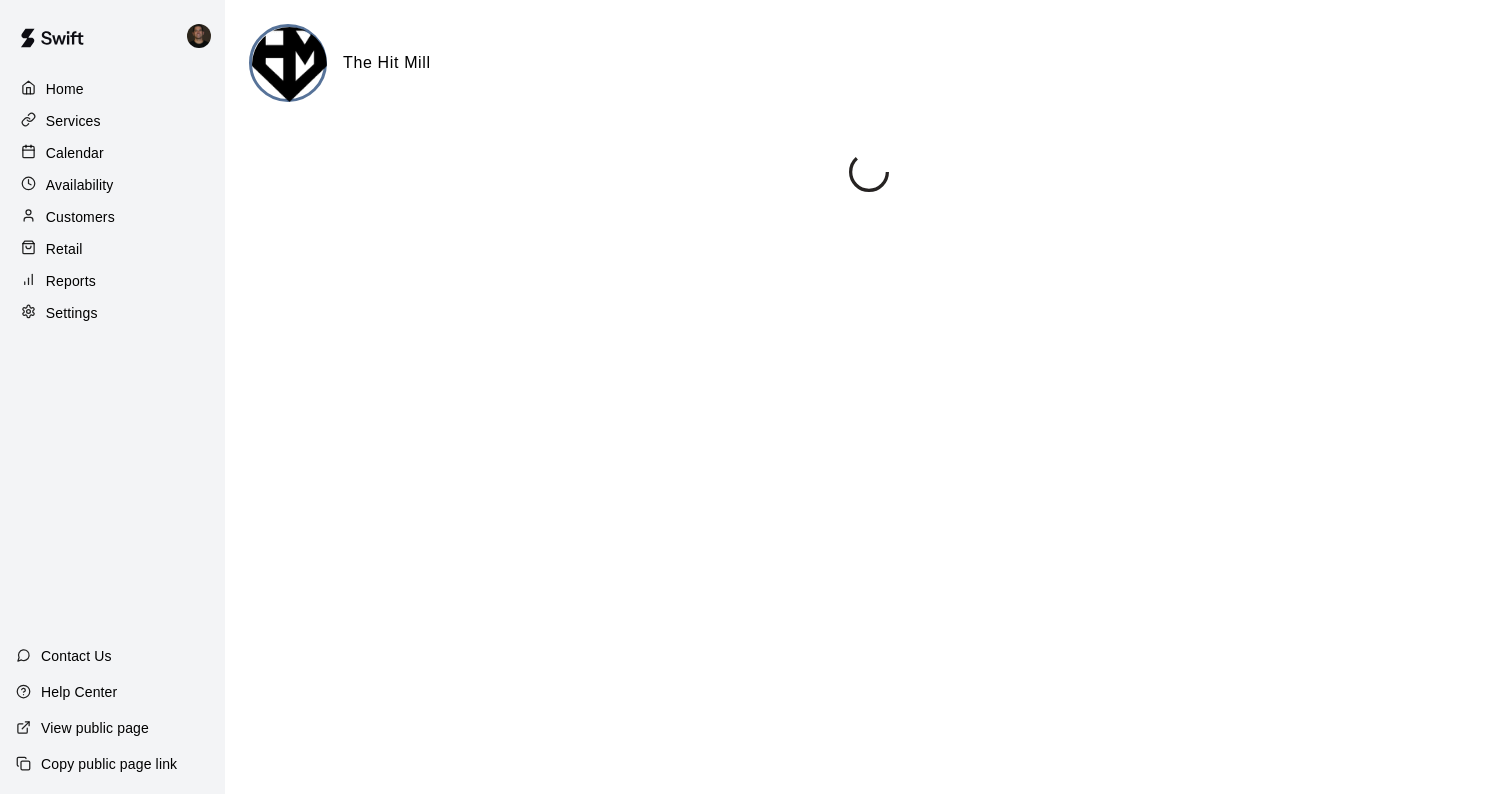 scroll, scrollTop: 0, scrollLeft: 0, axis: both 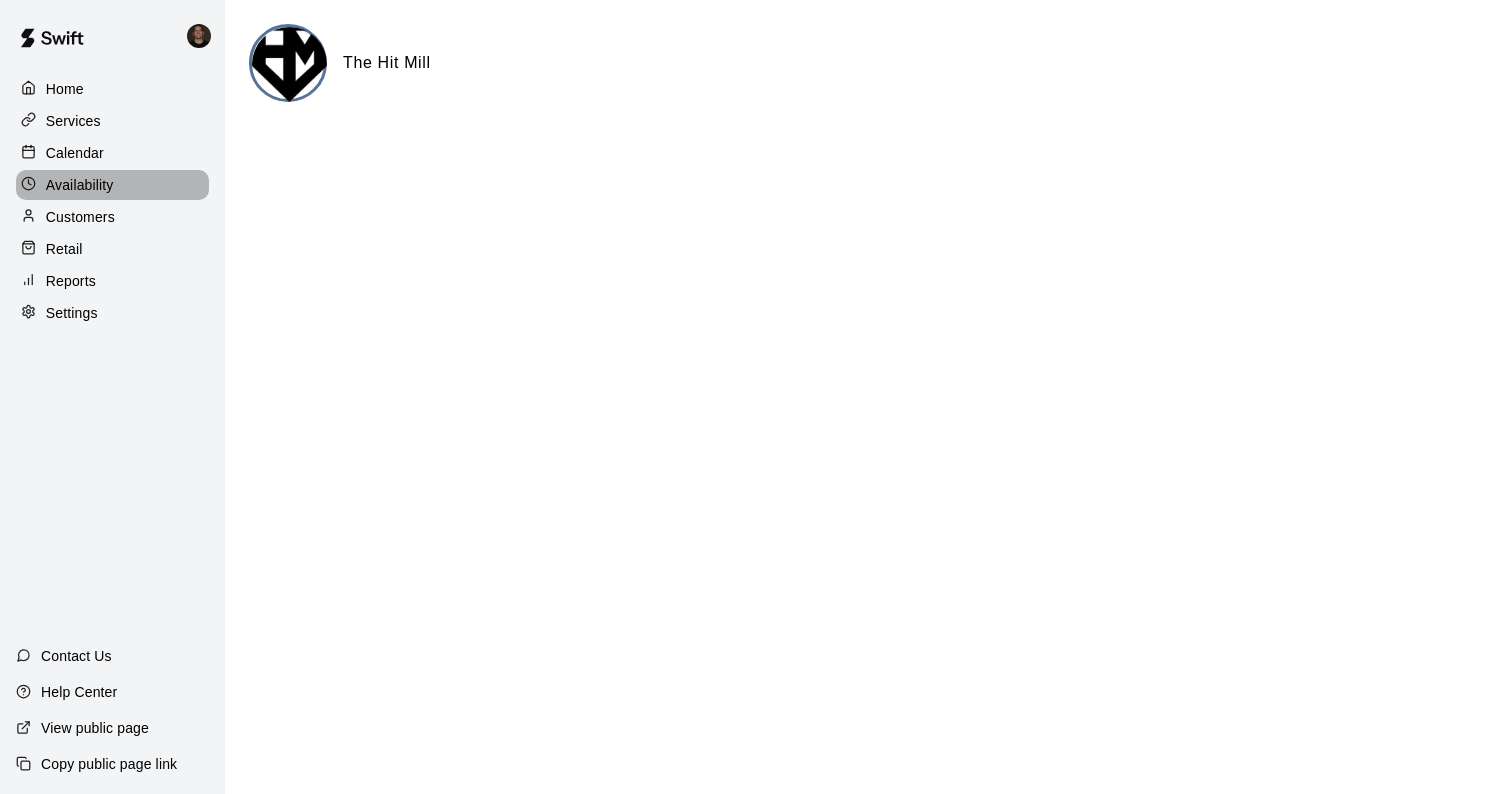 click on "Availability" at bounding box center (80, 185) 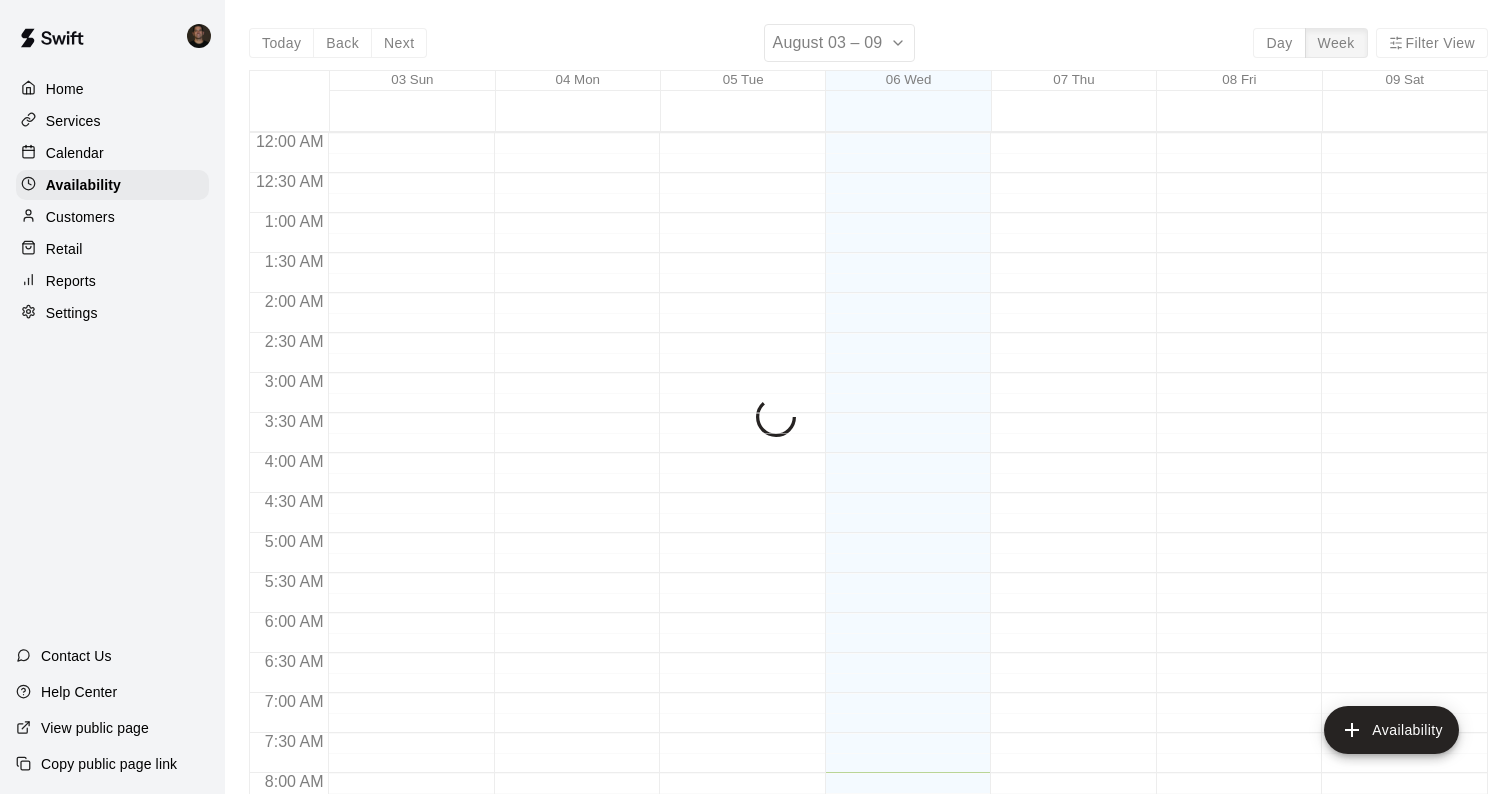 scroll, scrollTop: 639, scrollLeft: 0, axis: vertical 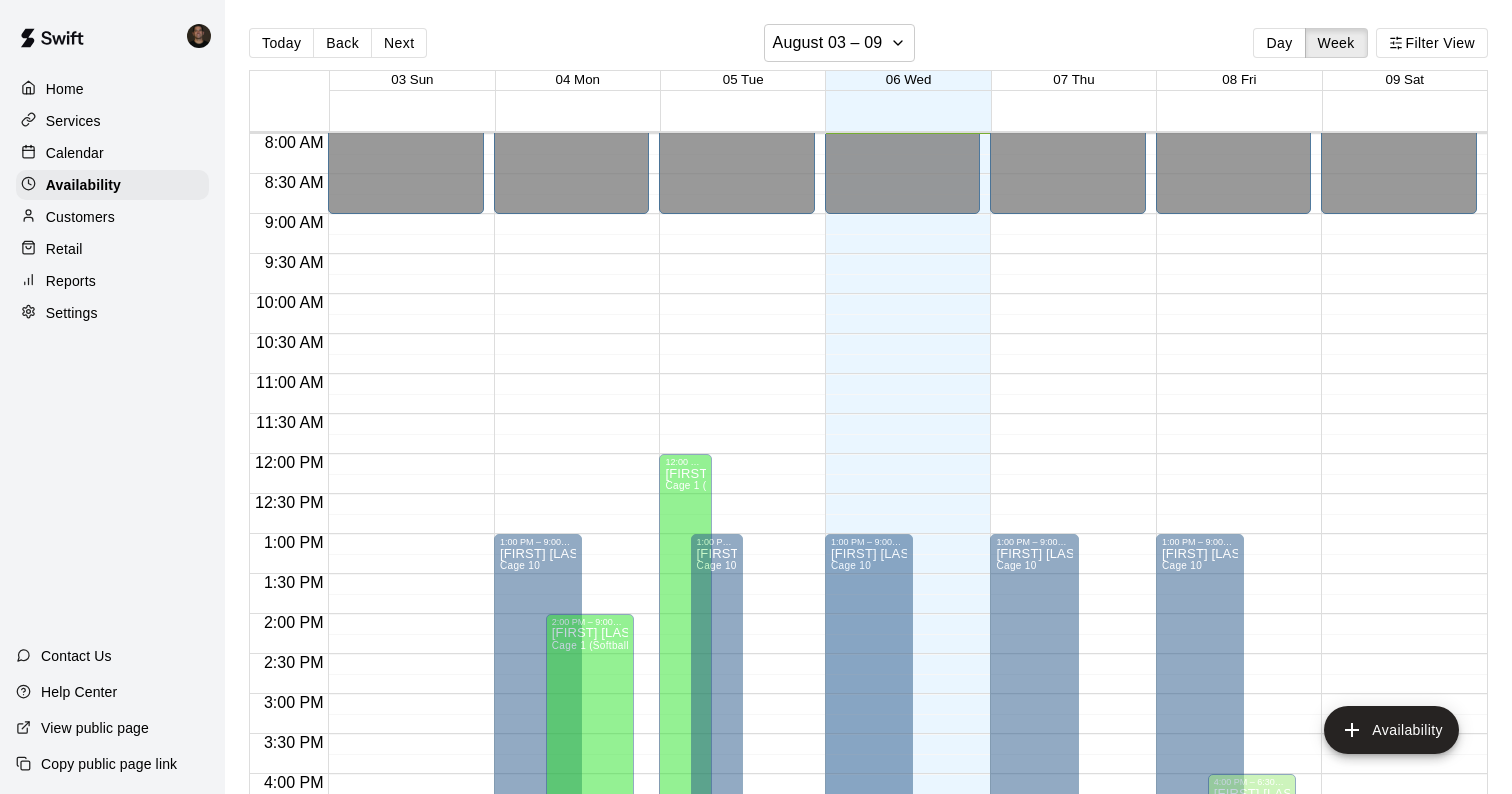 click on "[FIRST] [LAST]" at bounding box center (1399, 704) 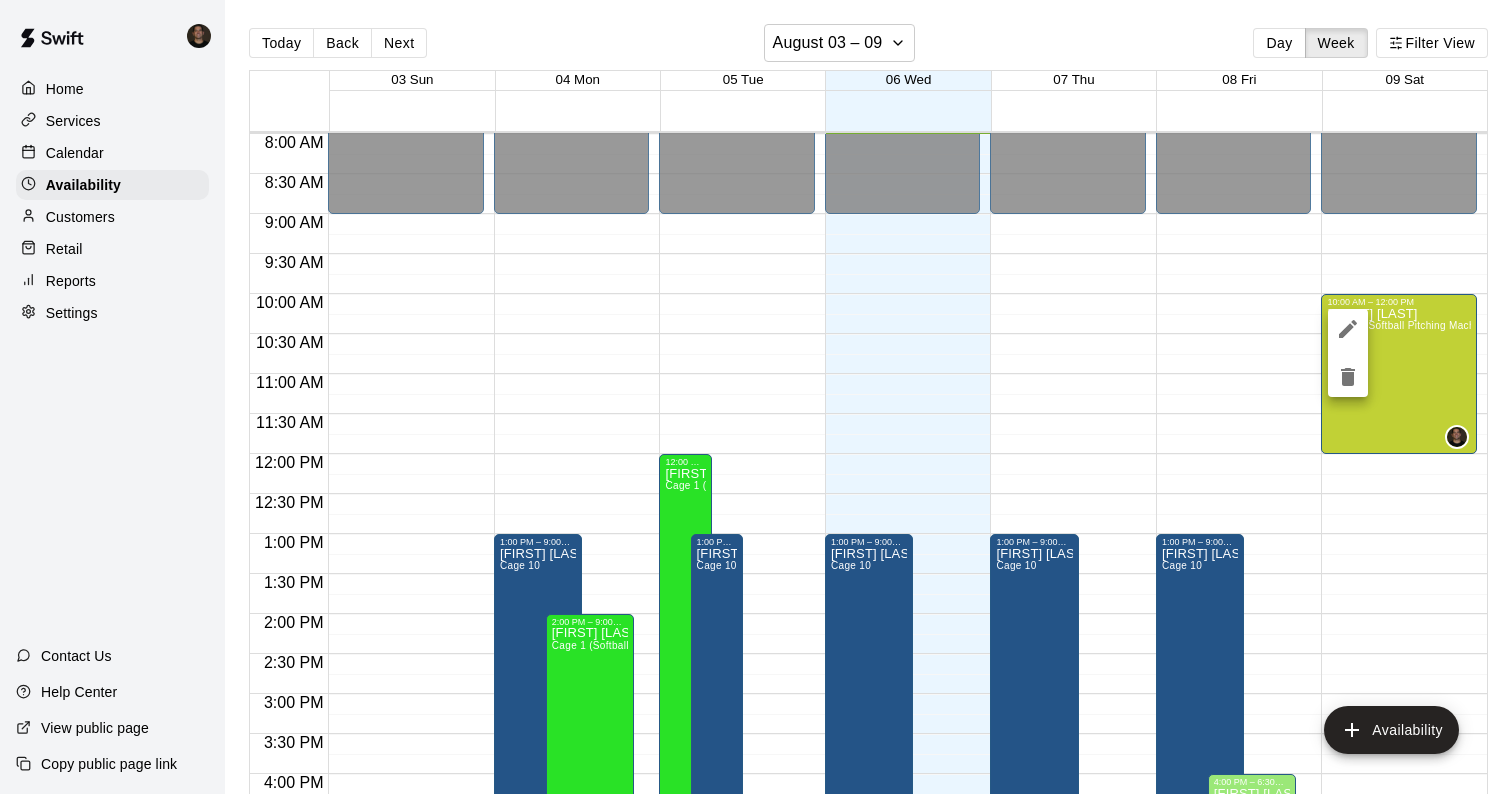click at bounding box center [756, 397] 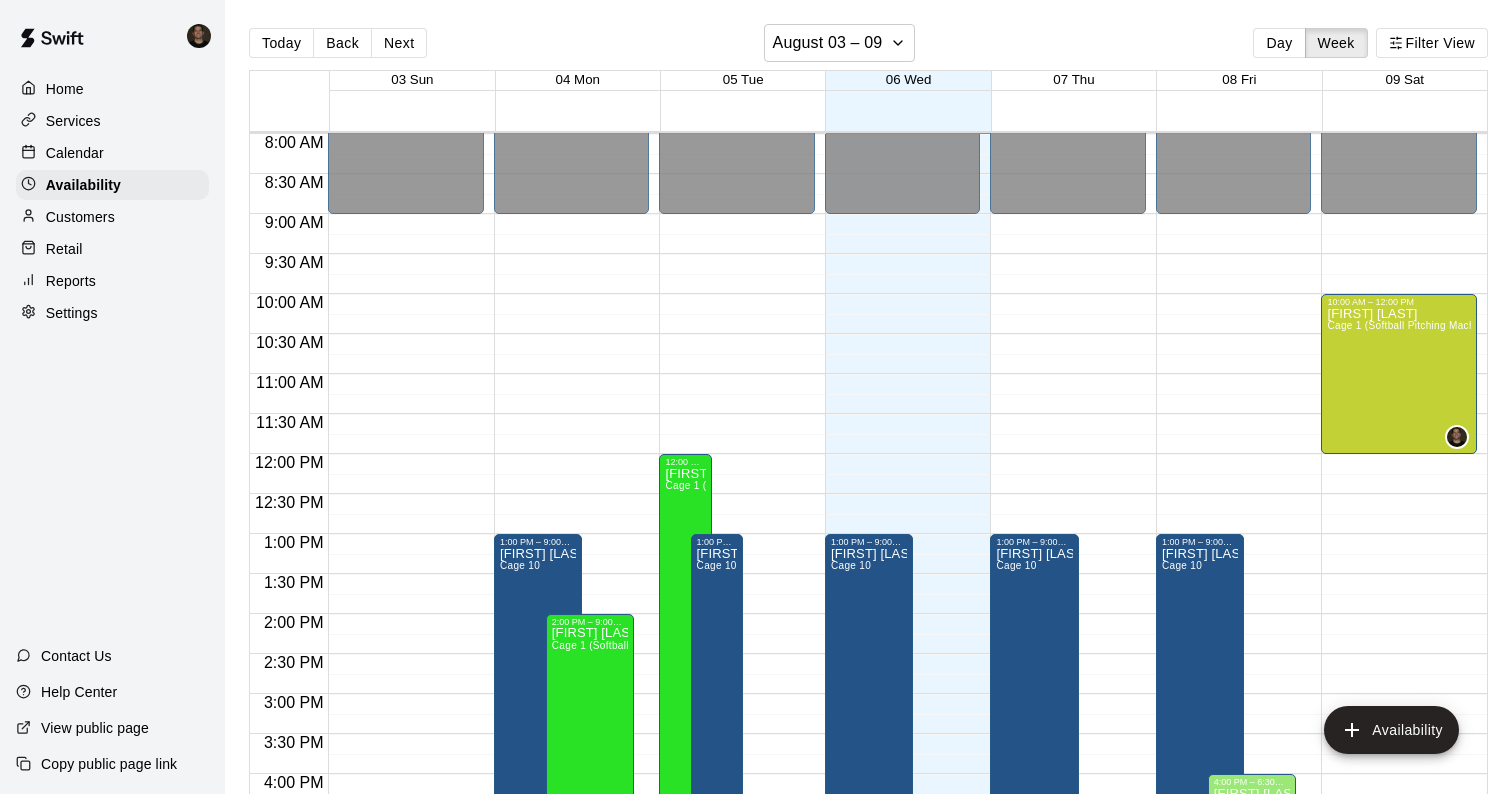 click on "Calendar" at bounding box center [75, 153] 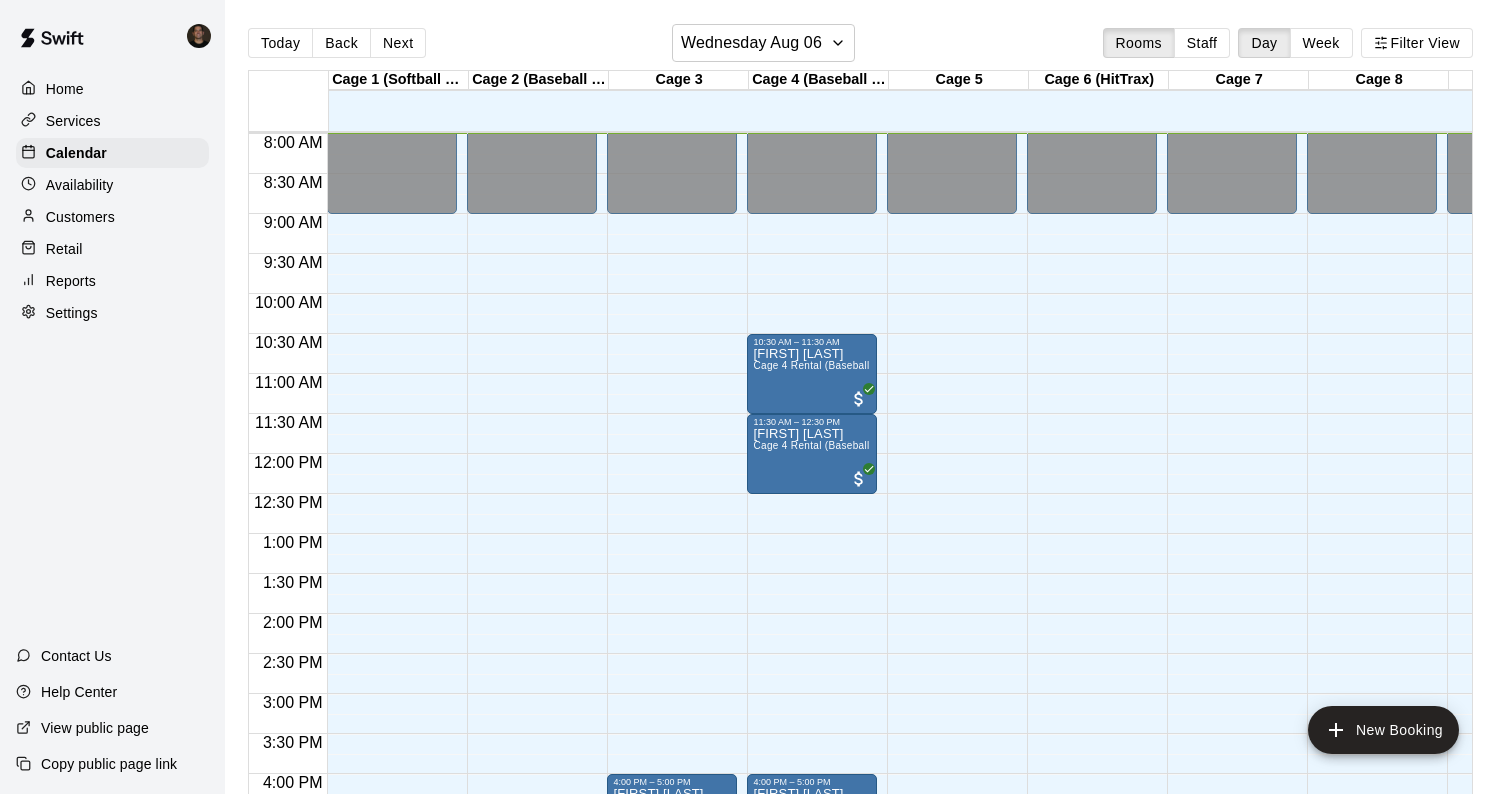 scroll, scrollTop: 644, scrollLeft: 0, axis: vertical 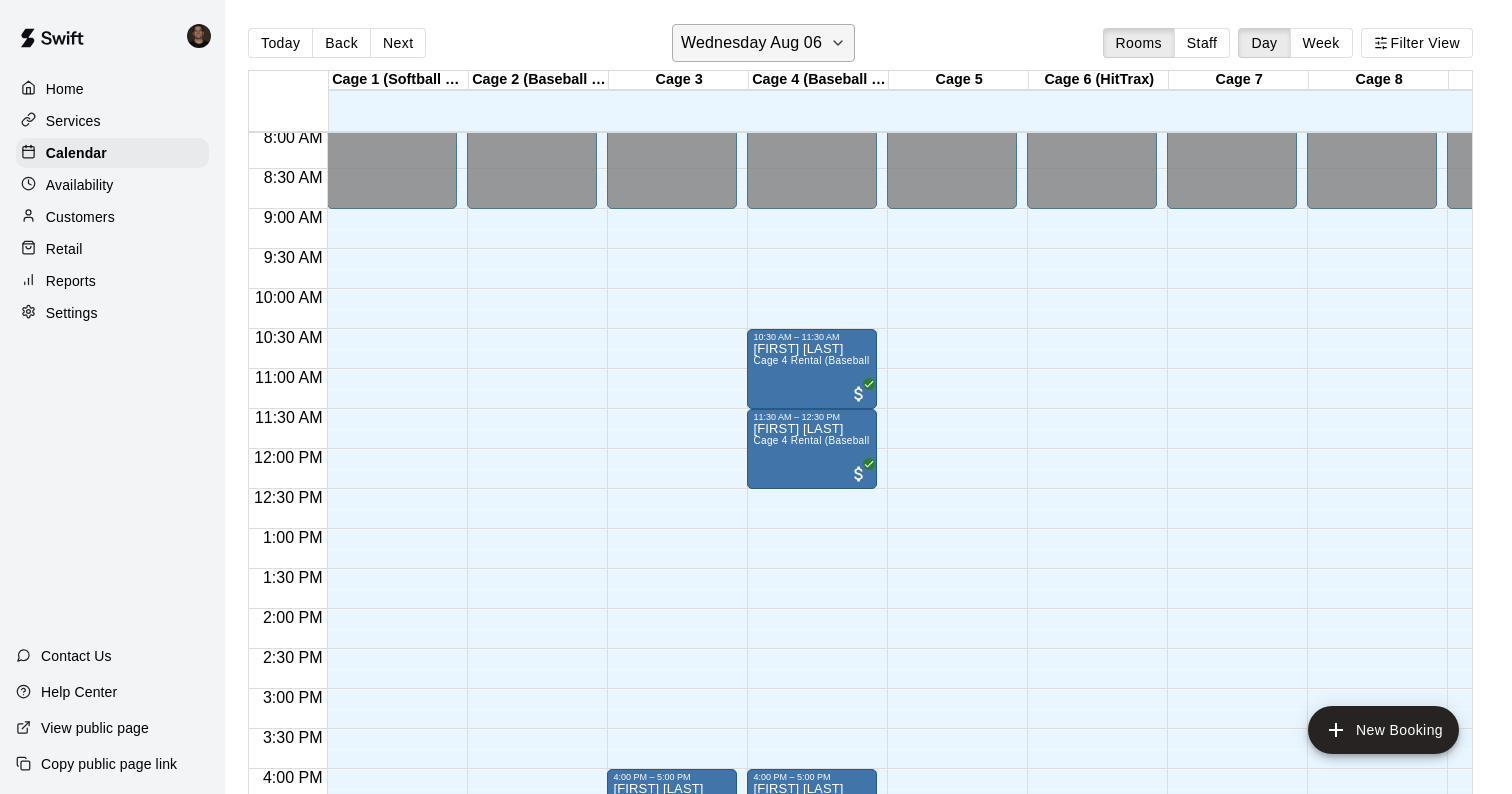 click on "Wednesday Aug 06" at bounding box center (751, 43) 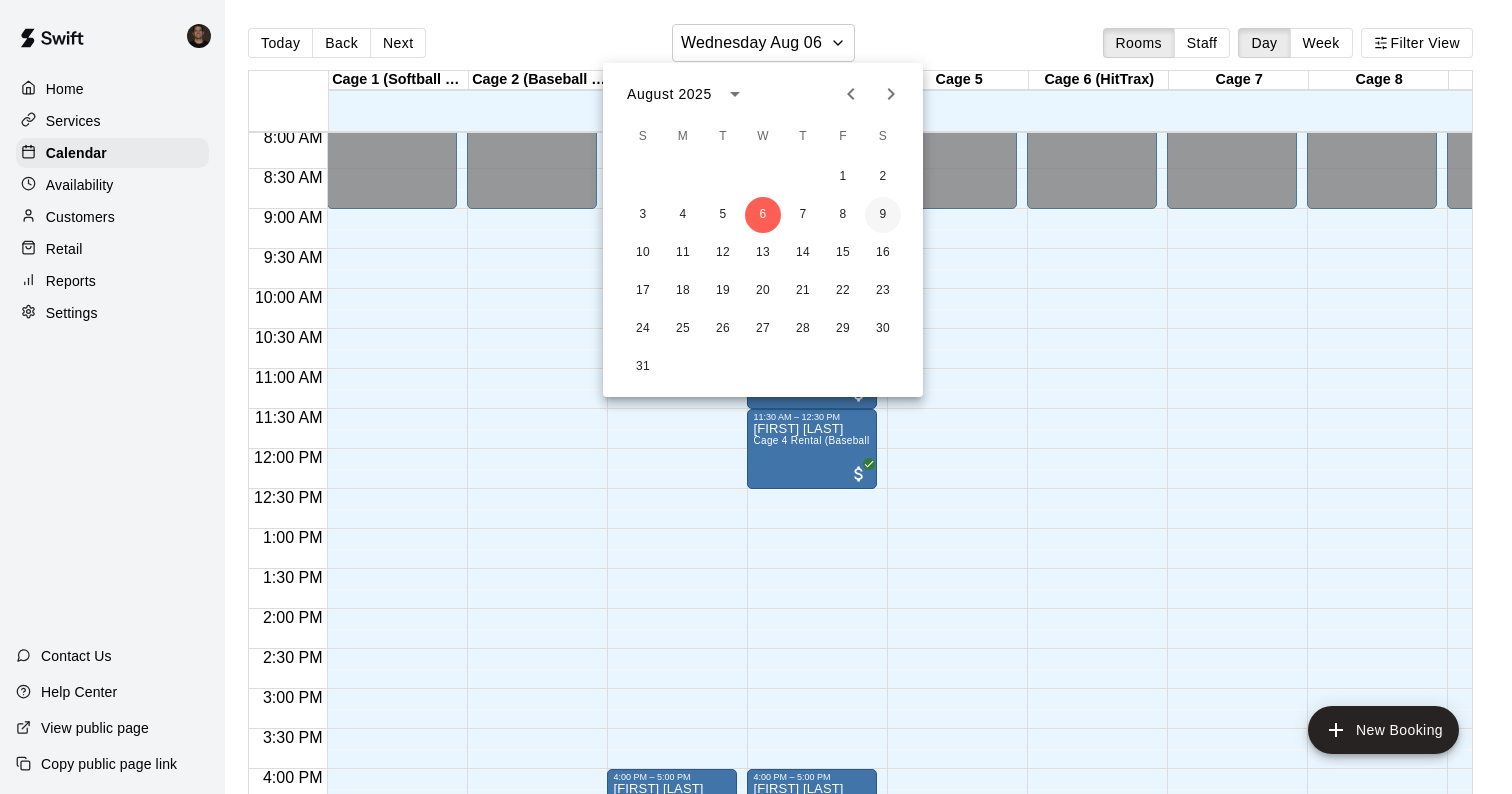 click on "9" at bounding box center (883, 215) 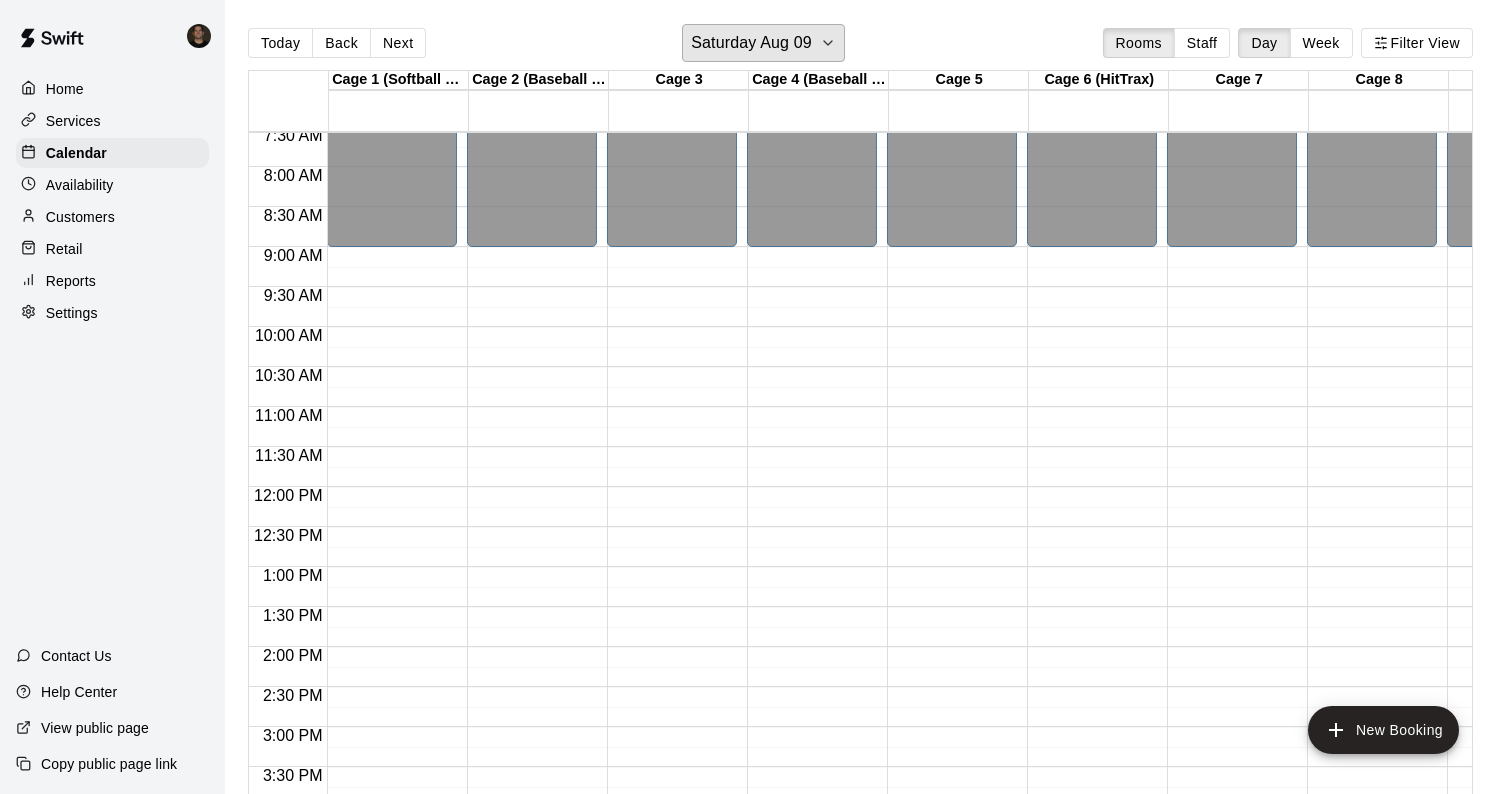 scroll, scrollTop: 503, scrollLeft: 0, axis: vertical 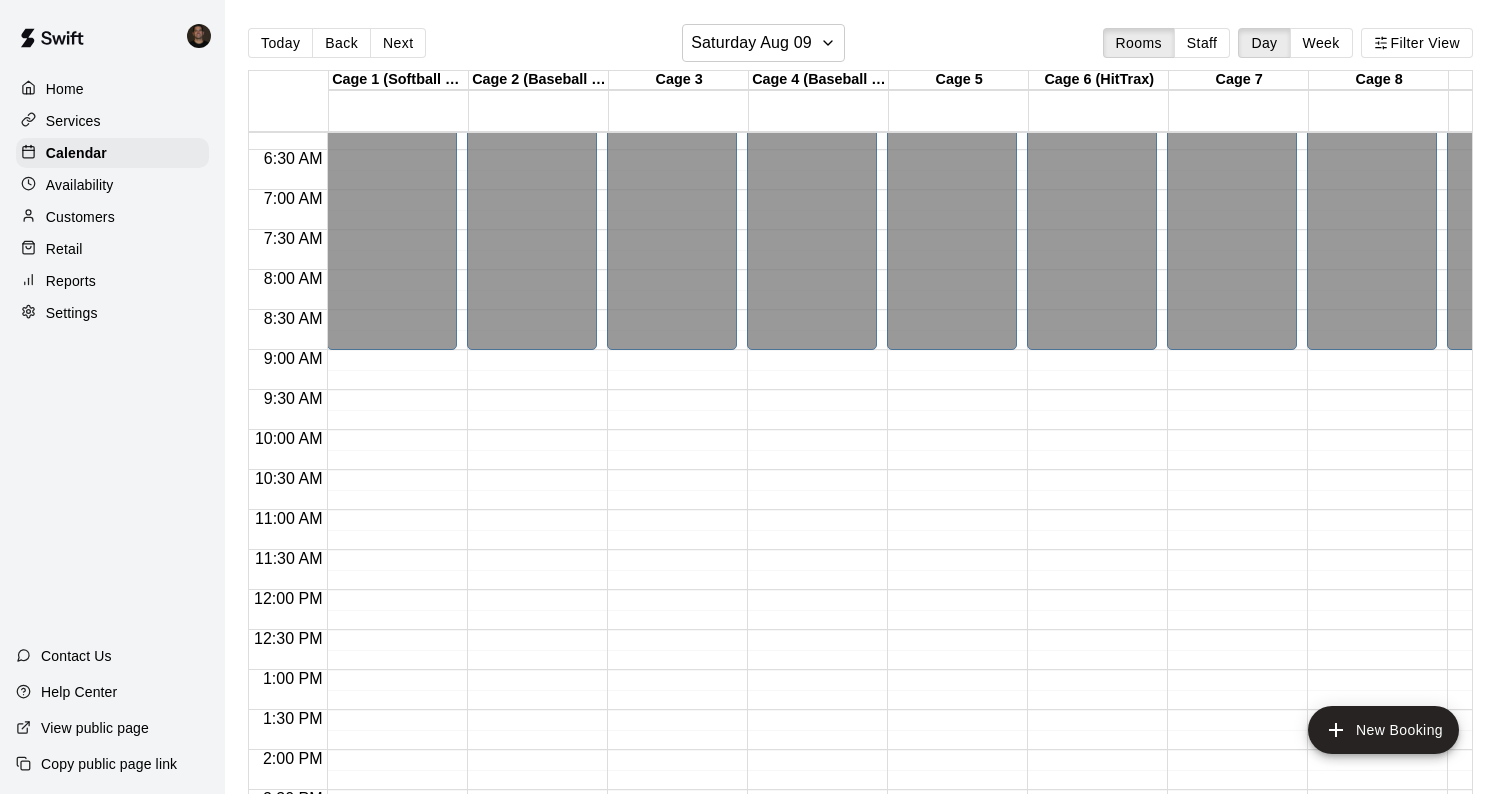 click on "Availability" at bounding box center (80, 185) 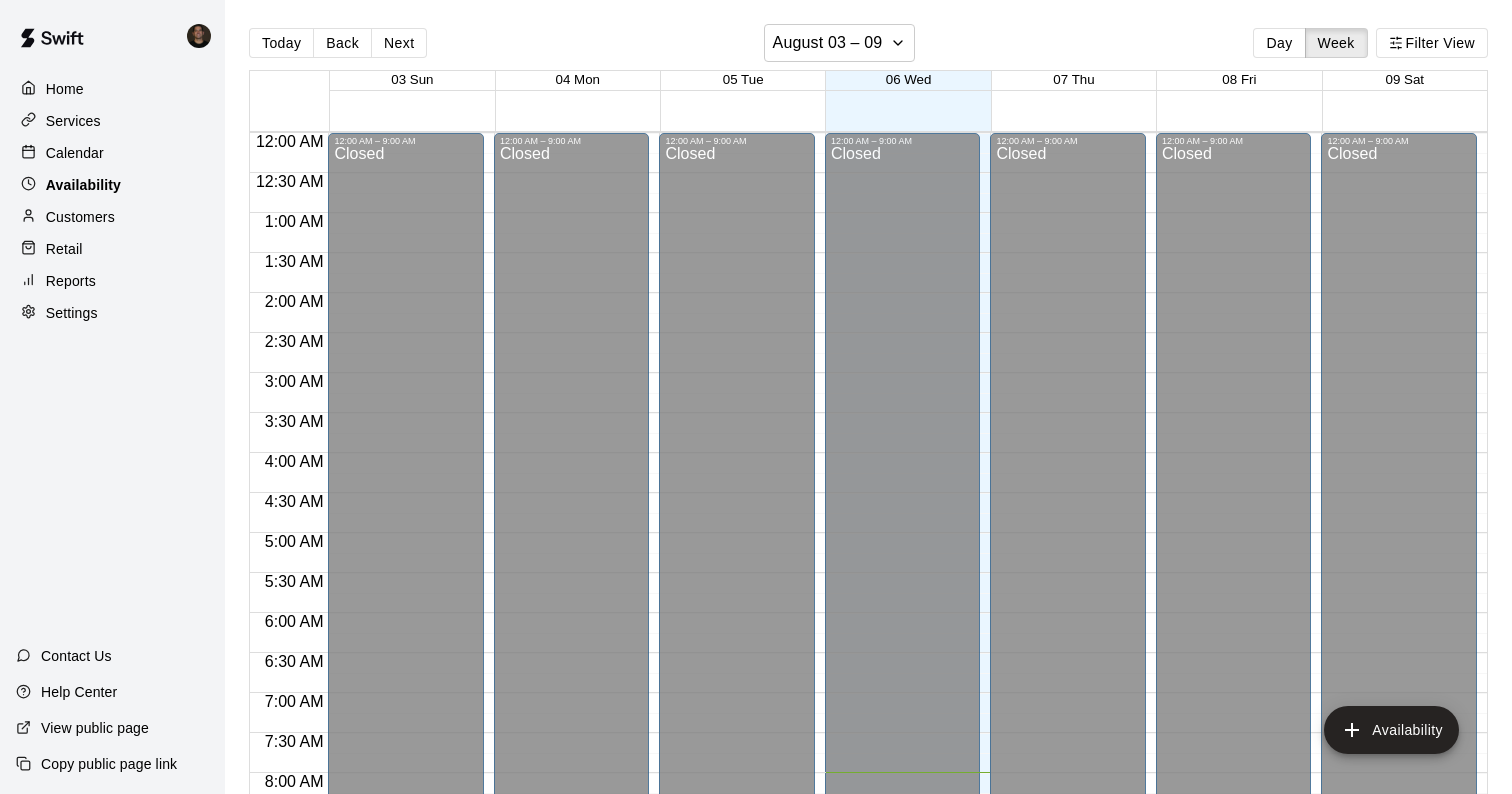 scroll, scrollTop: 639, scrollLeft: 0, axis: vertical 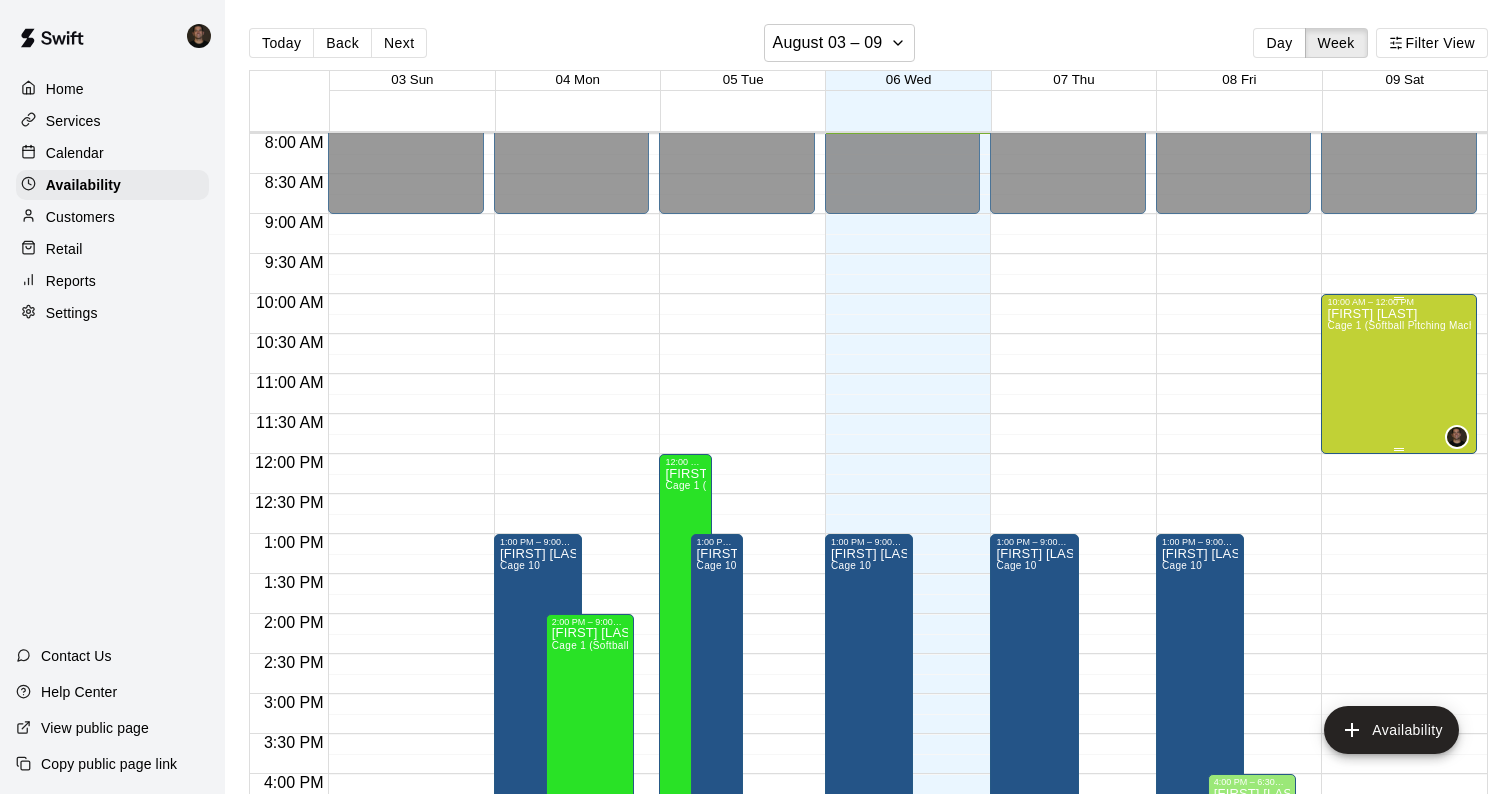 click on "[FIRST] [LAST]" at bounding box center (1399, 704) 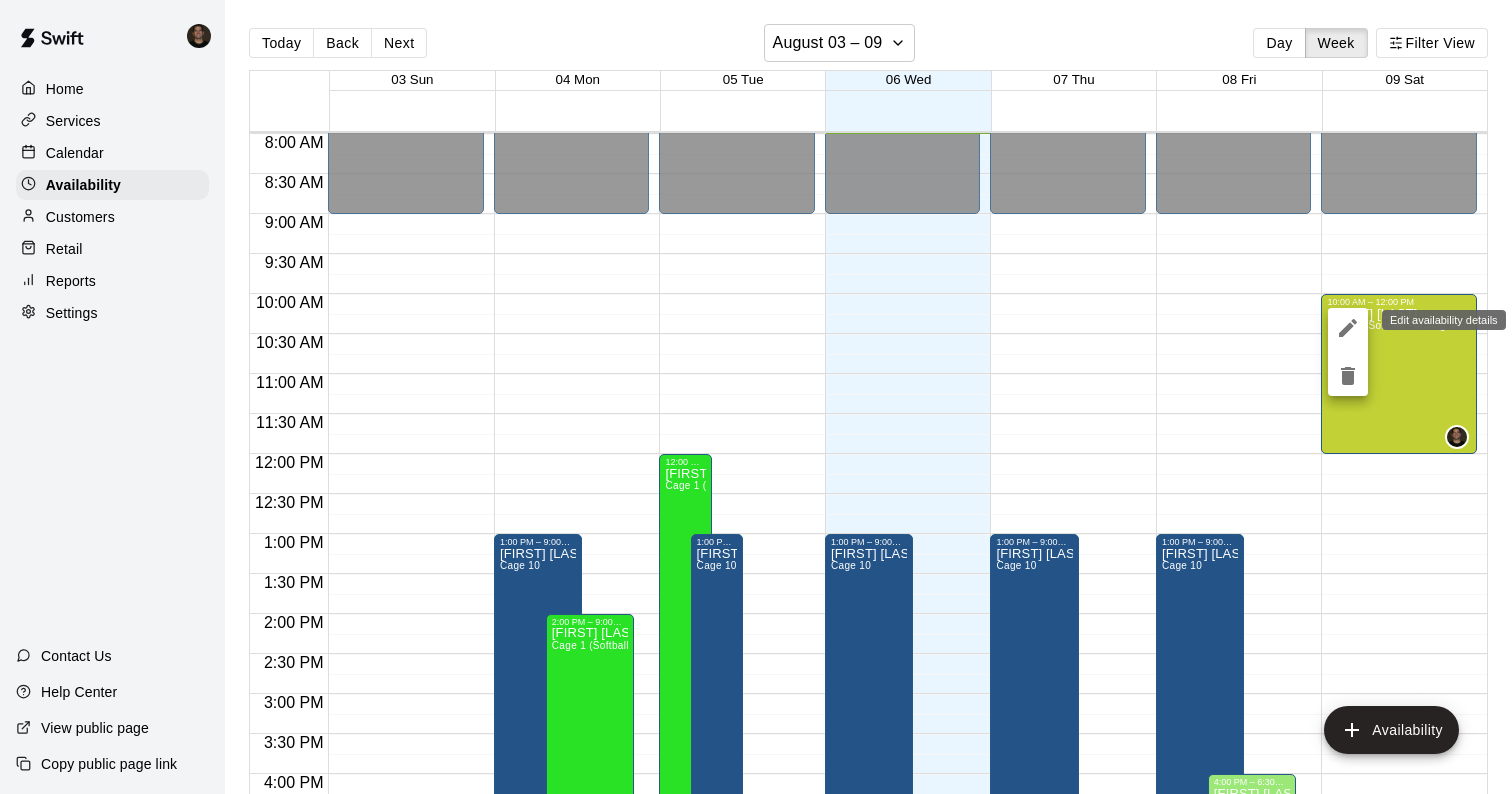 click 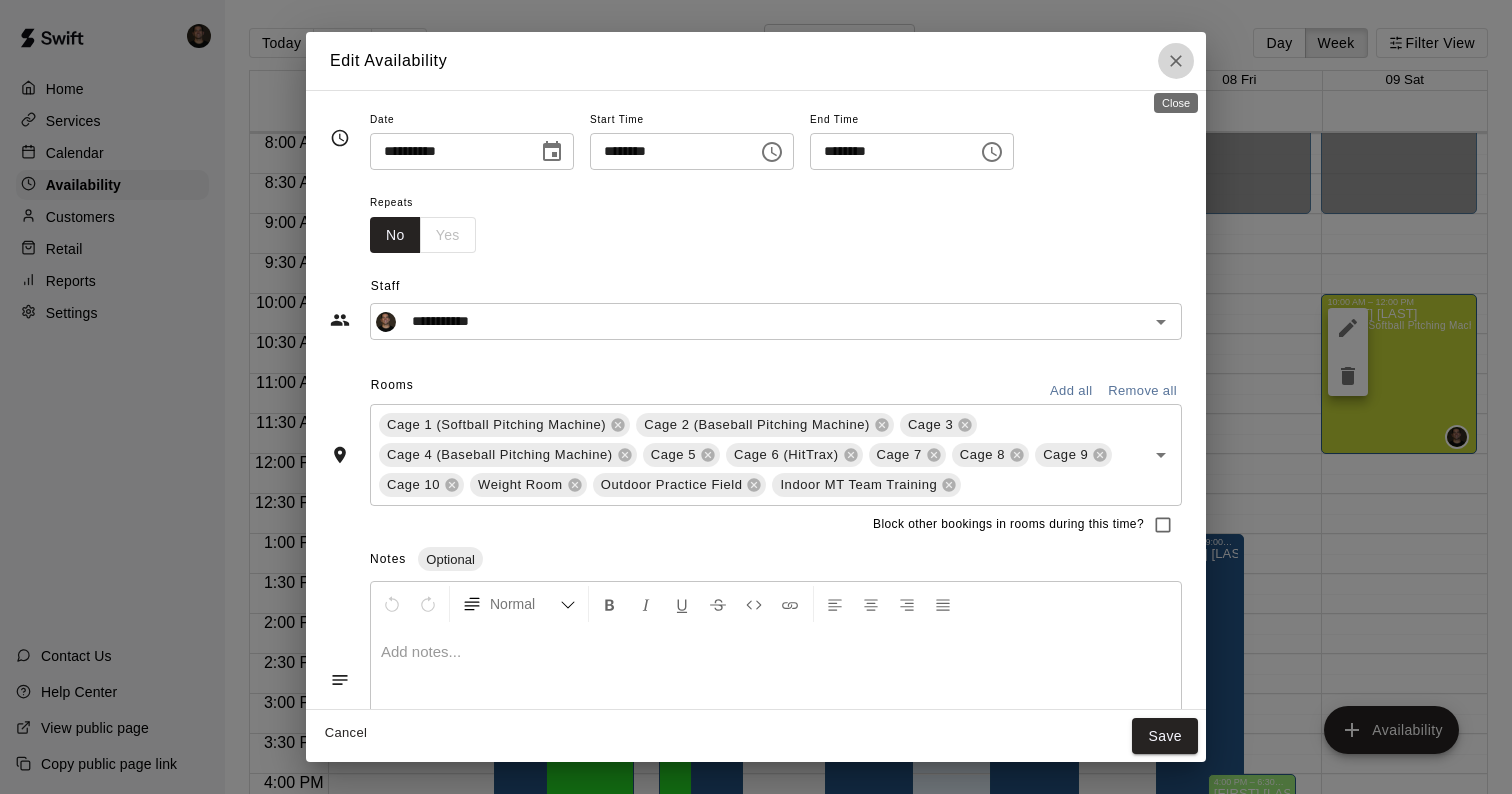 click 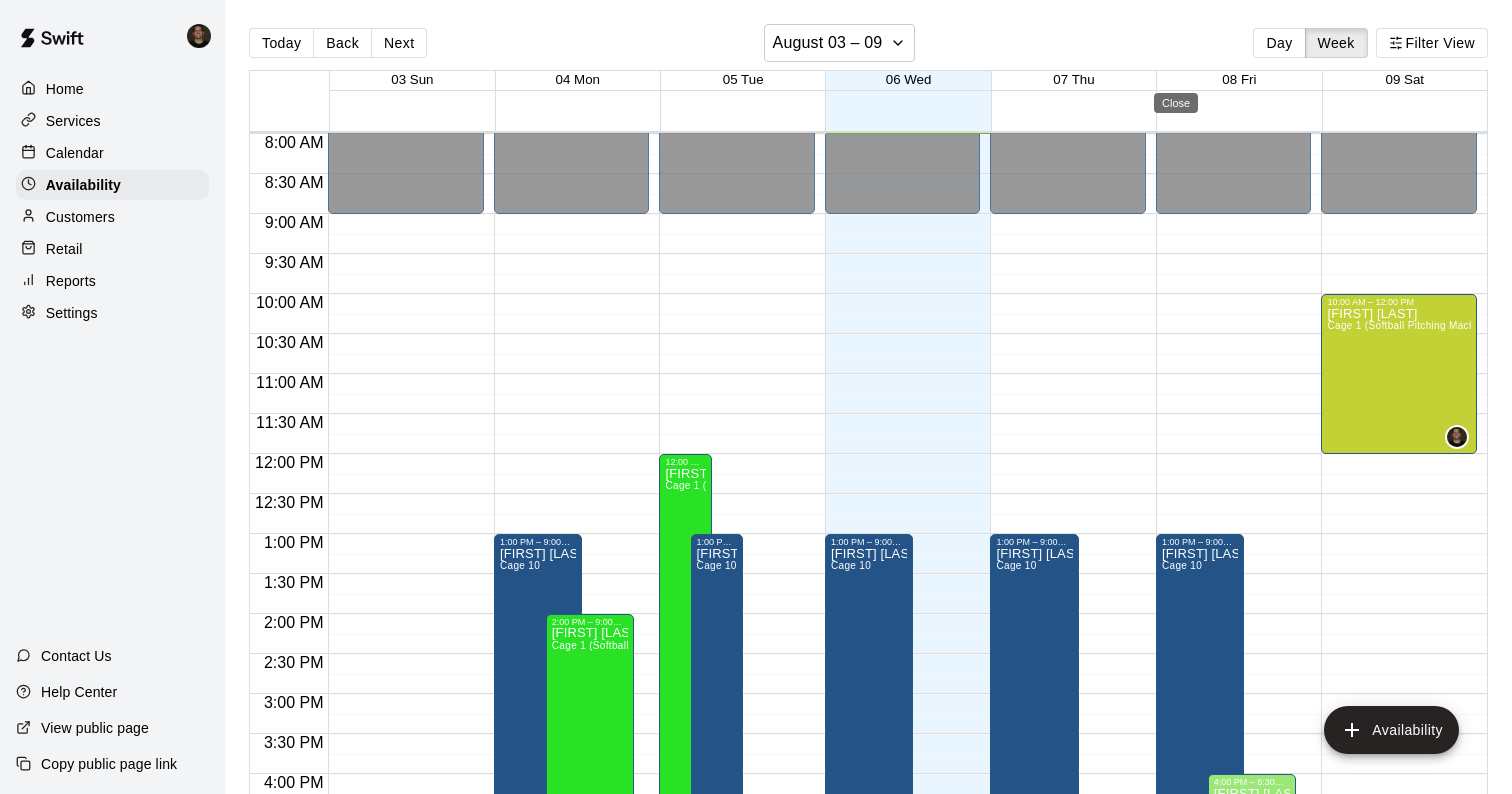 type on "**********" 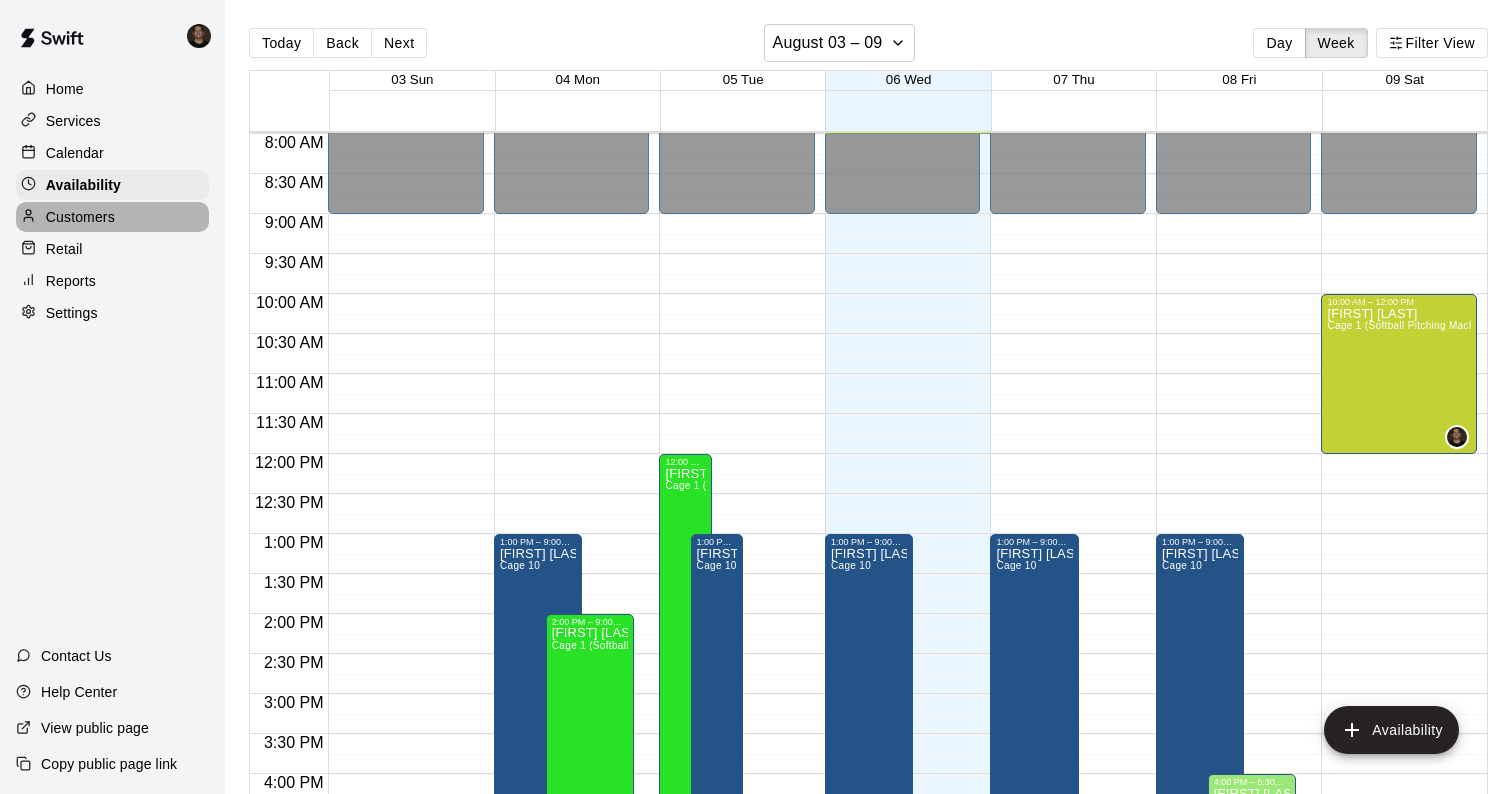 click on "Customers" at bounding box center [80, 217] 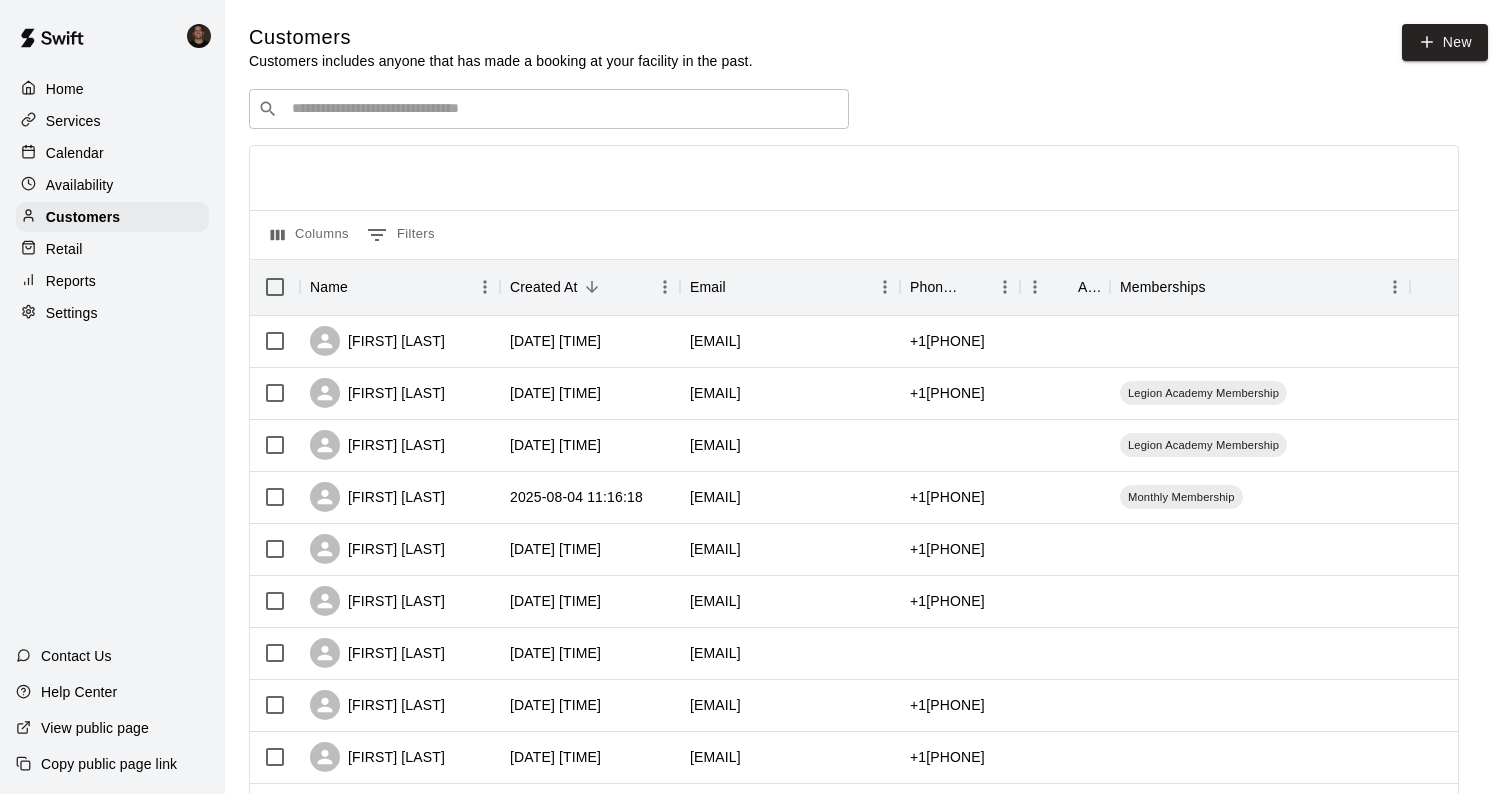 click at bounding box center [563, 109] 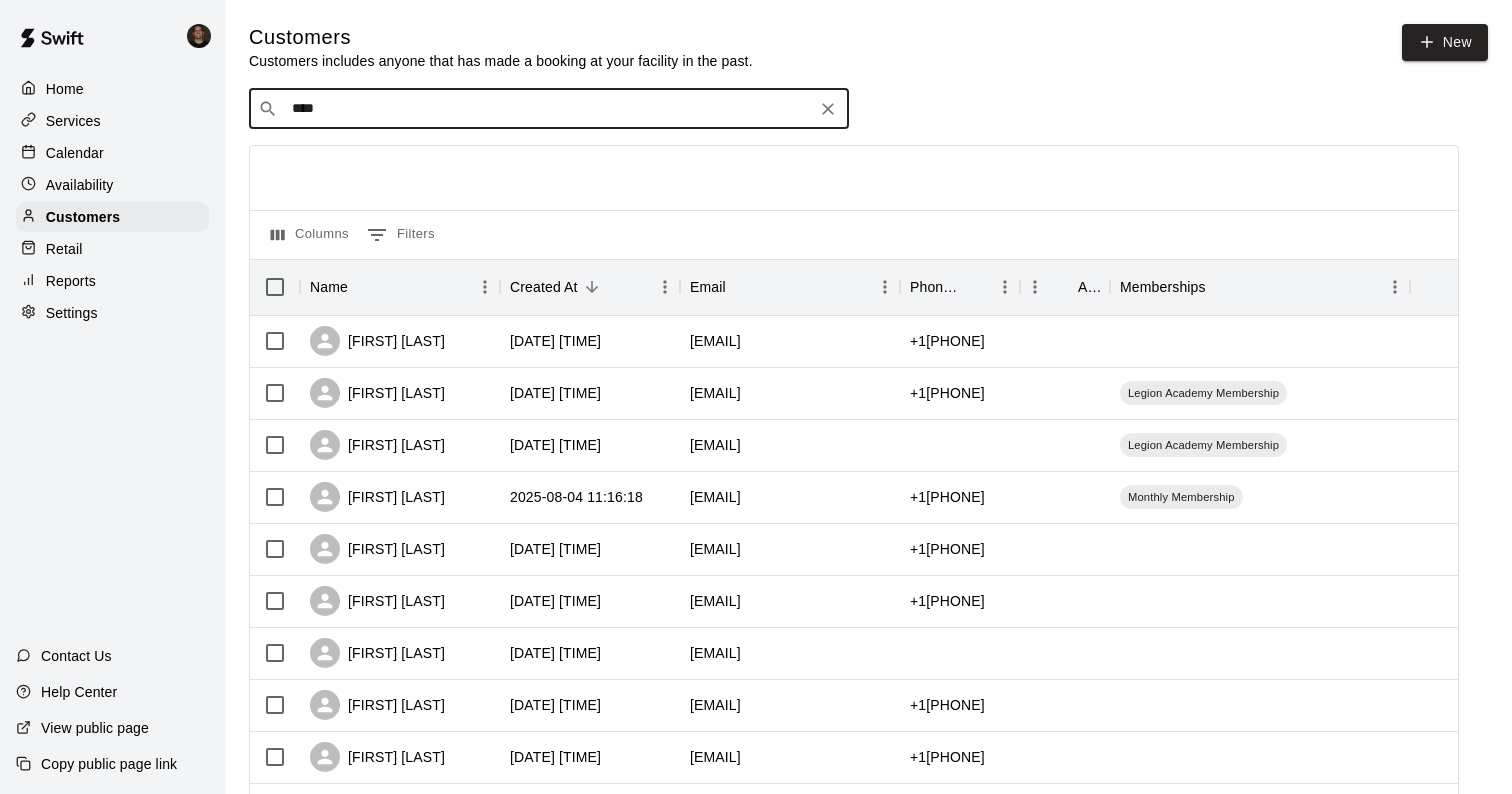 type on "*****" 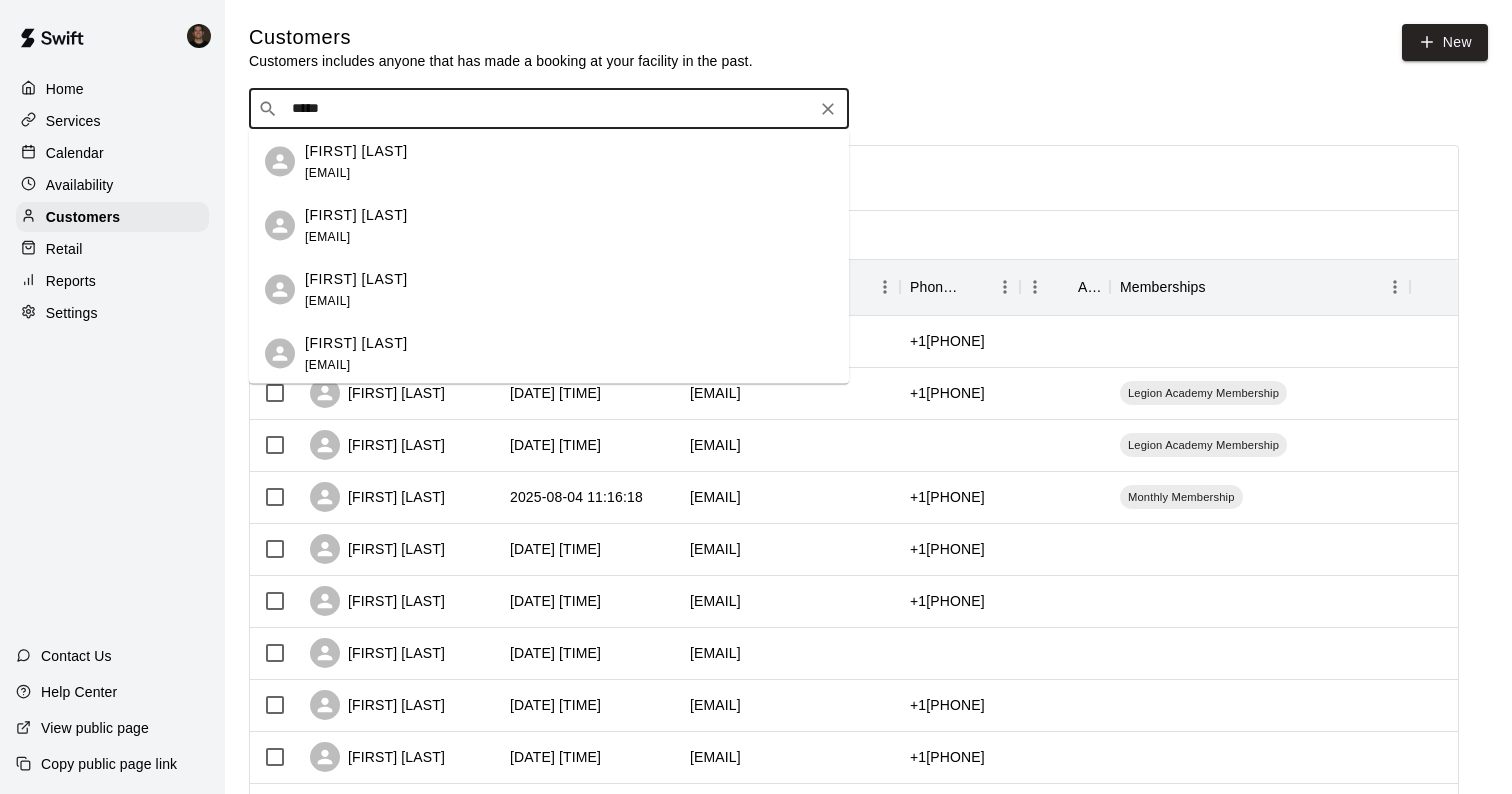 click on "[FIRST] [LAST] [EMAIL]" at bounding box center [569, 161] 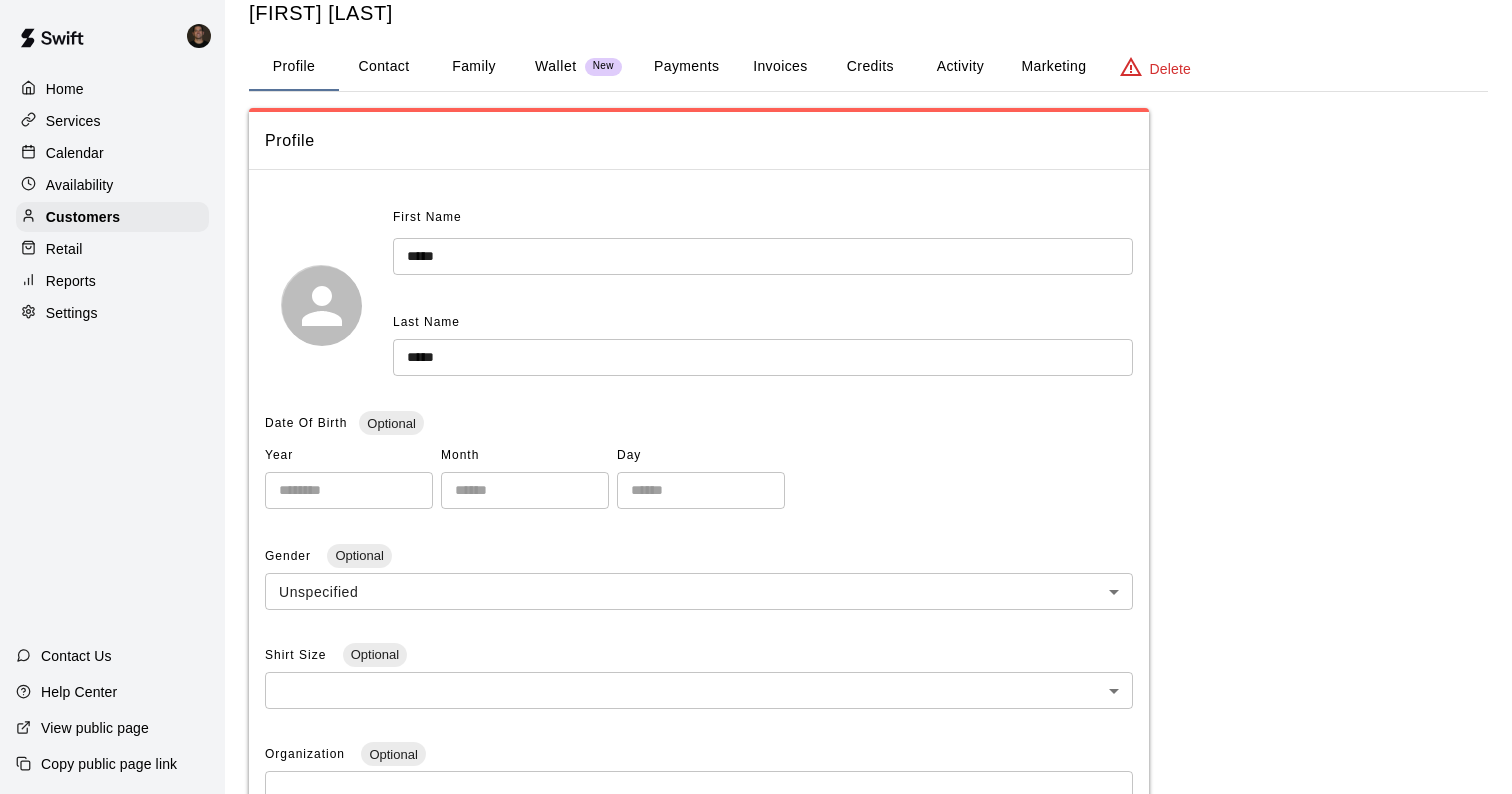 scroll, scrollTop: 58, scrollLeft: 0, axis: vertical 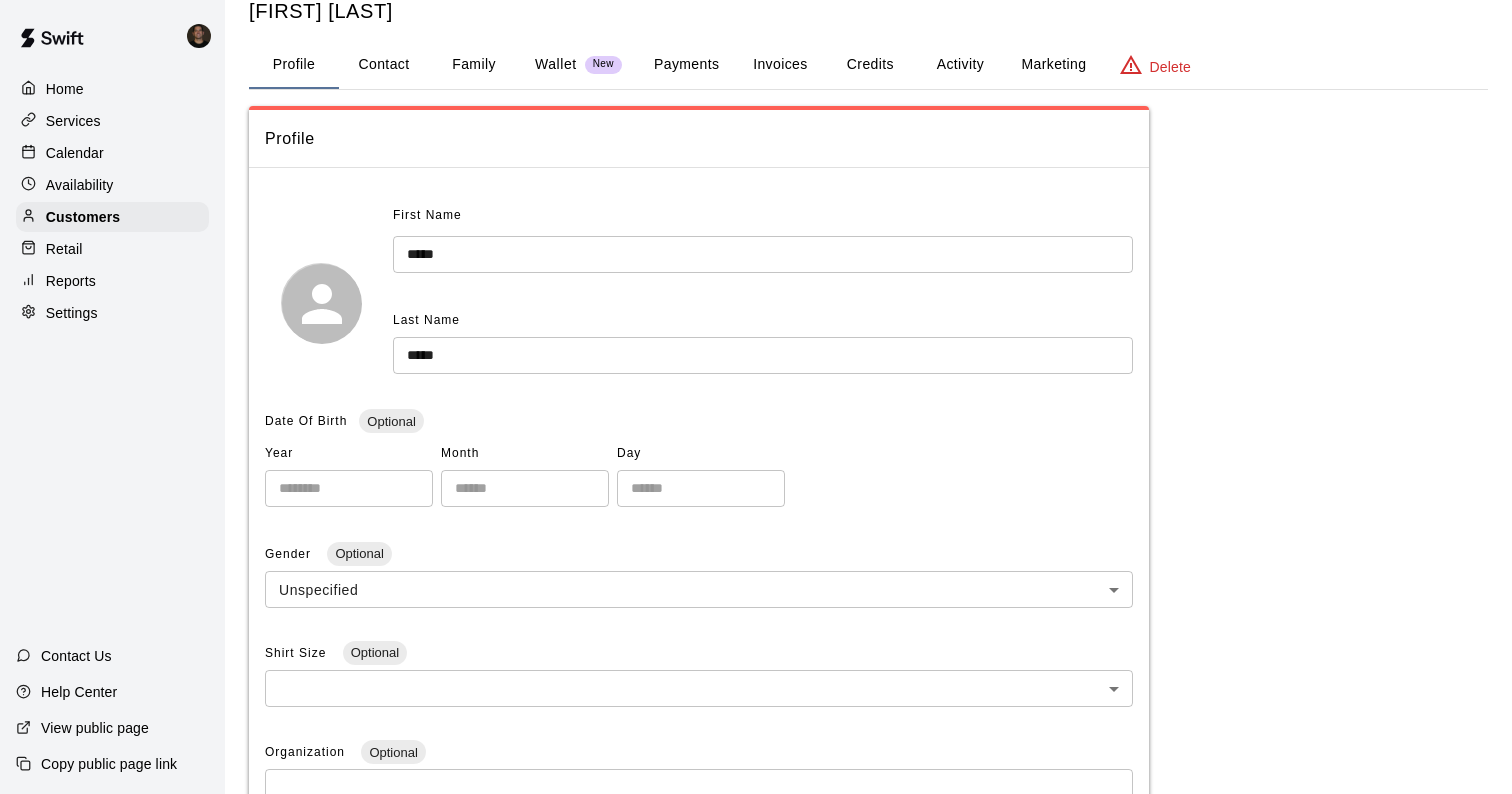 click on "Payments" at bounding box center (686, 65) 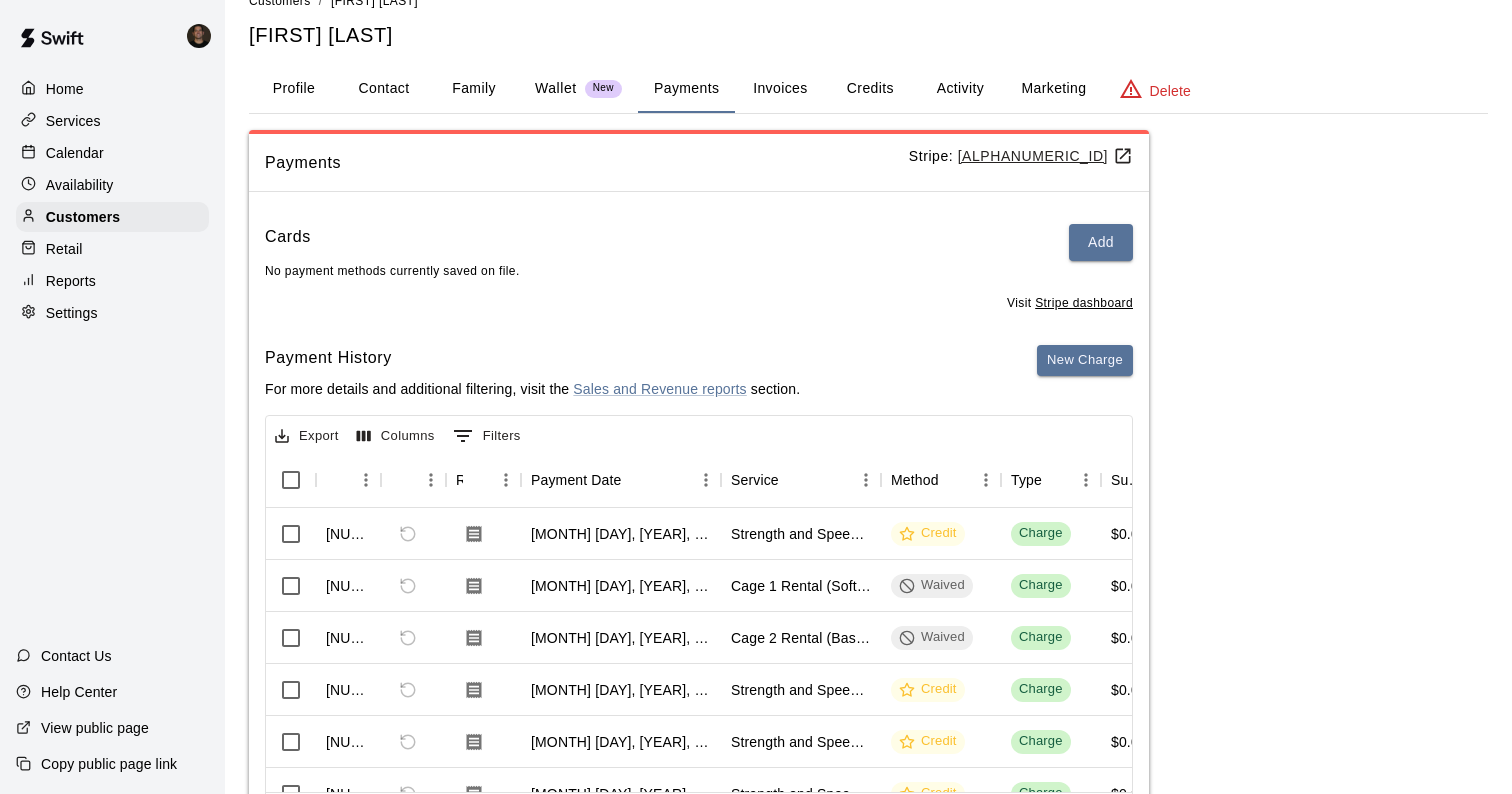 scroll, scrollTop: 99, scrollLeft: 0, axis: vertical 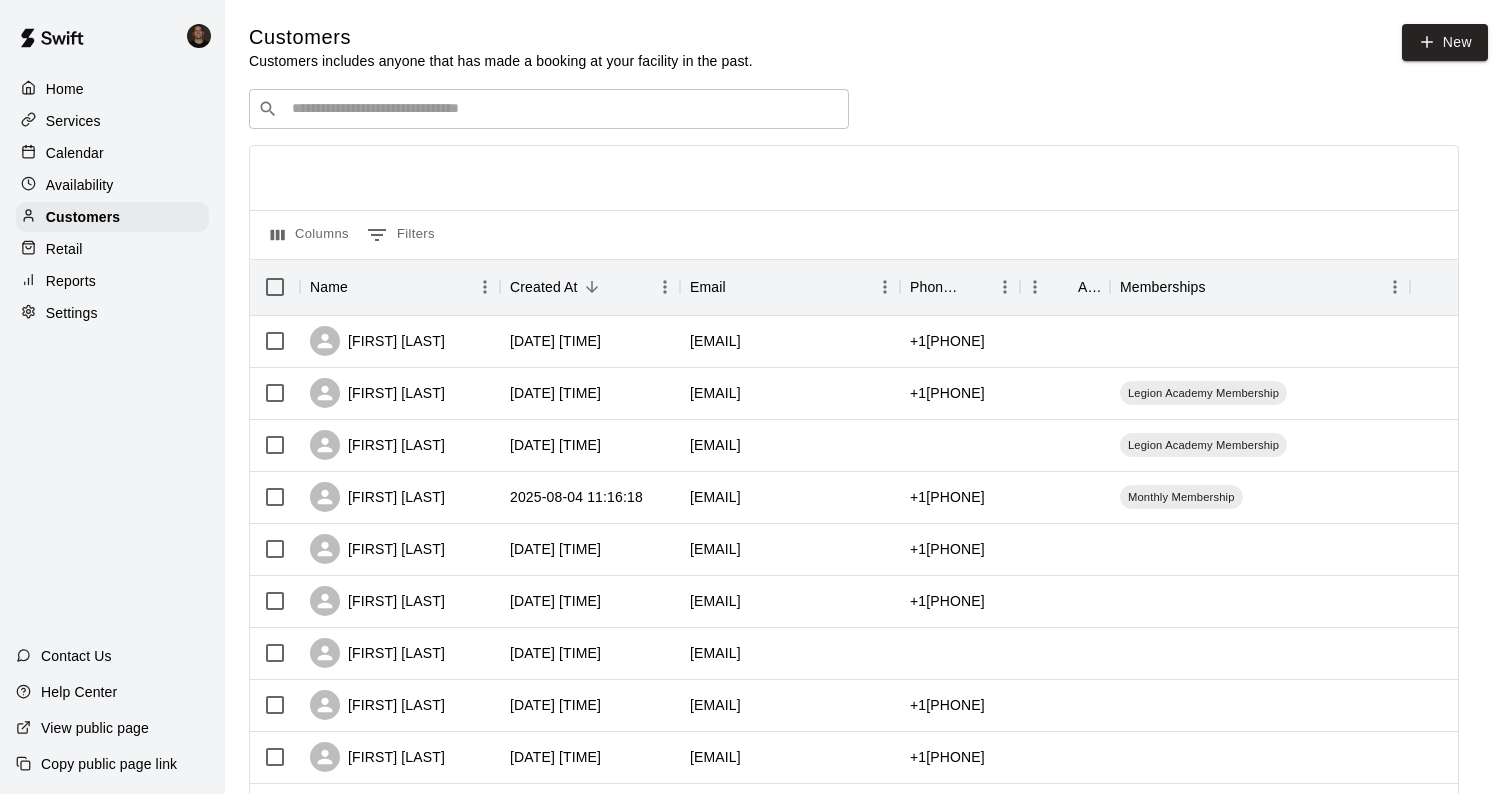 click at bounding box center (563, 109) 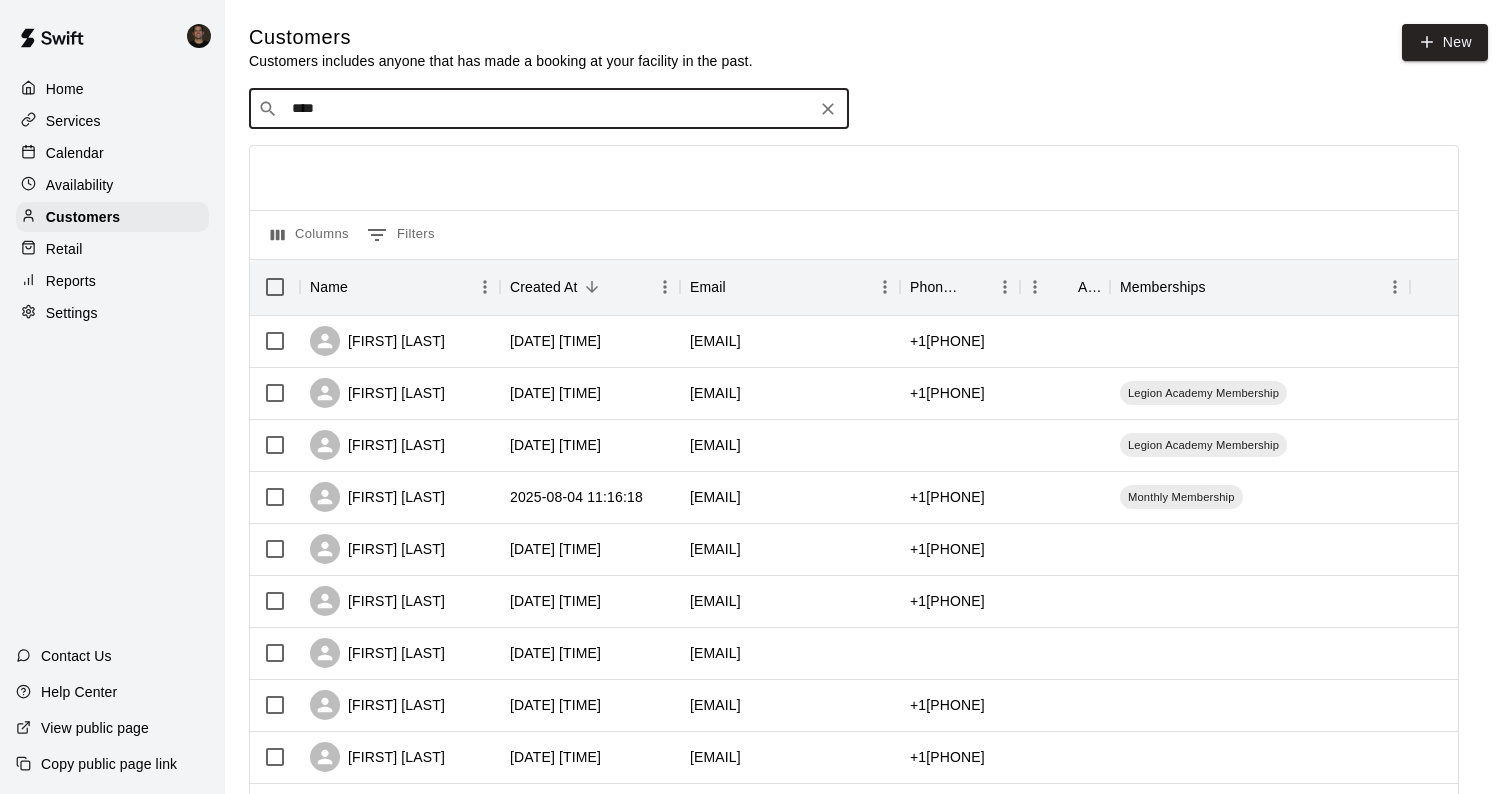 type on "*****" 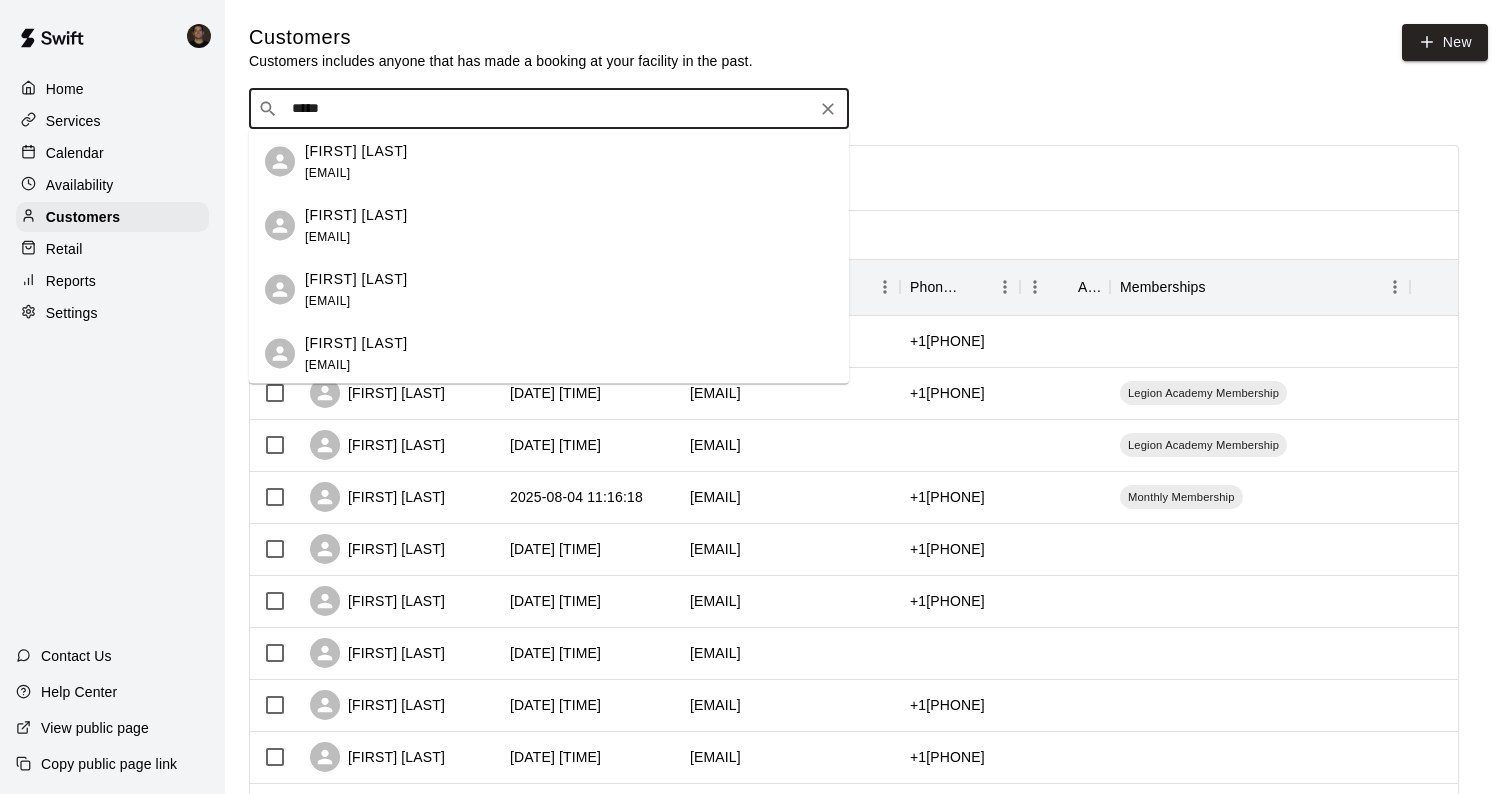 click on "[FIRST] [LAST]" at bounding box center [356, 150] 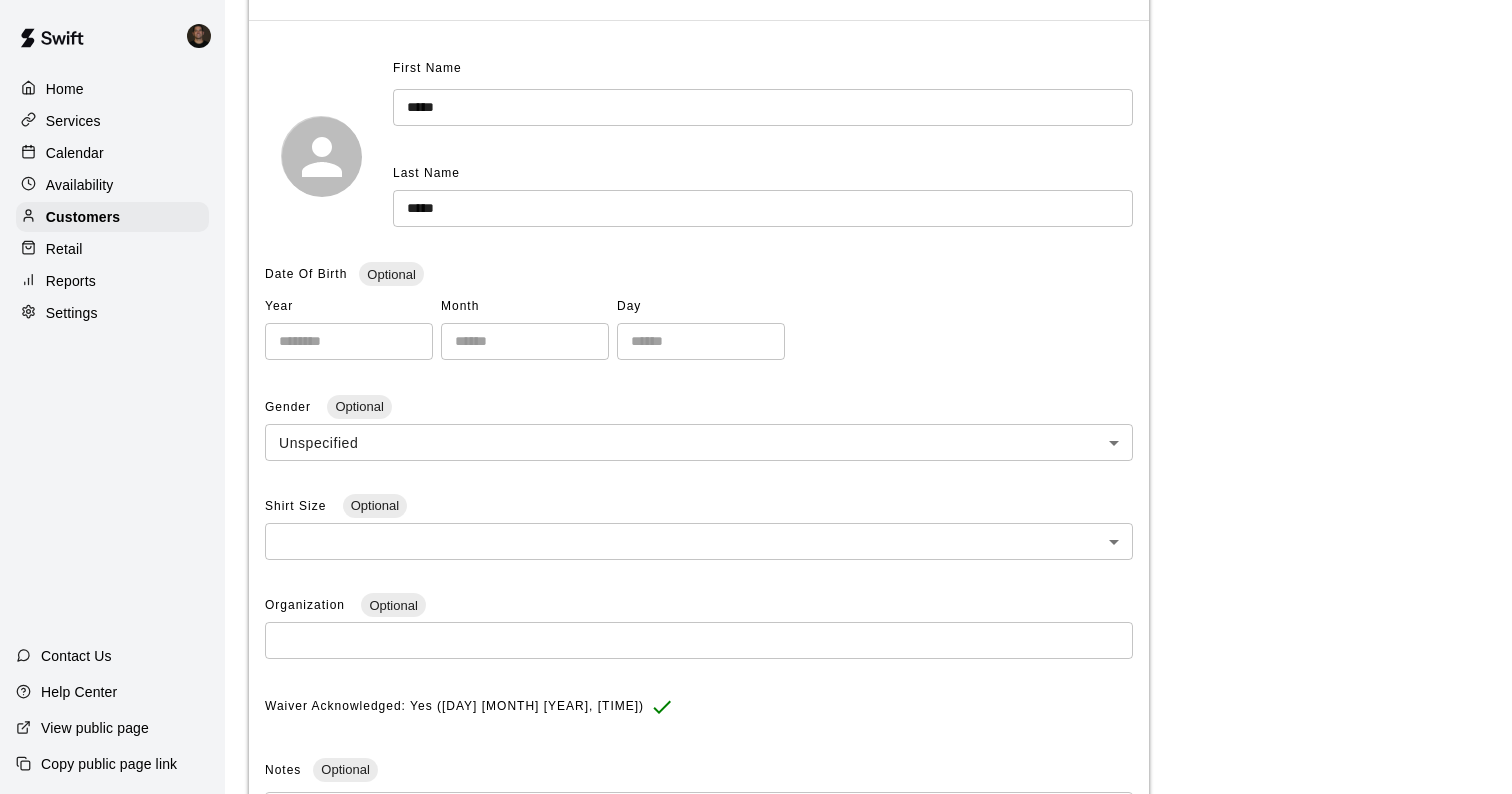 scroll, scrollTop: 0, scrollLeft: 0, axis: both 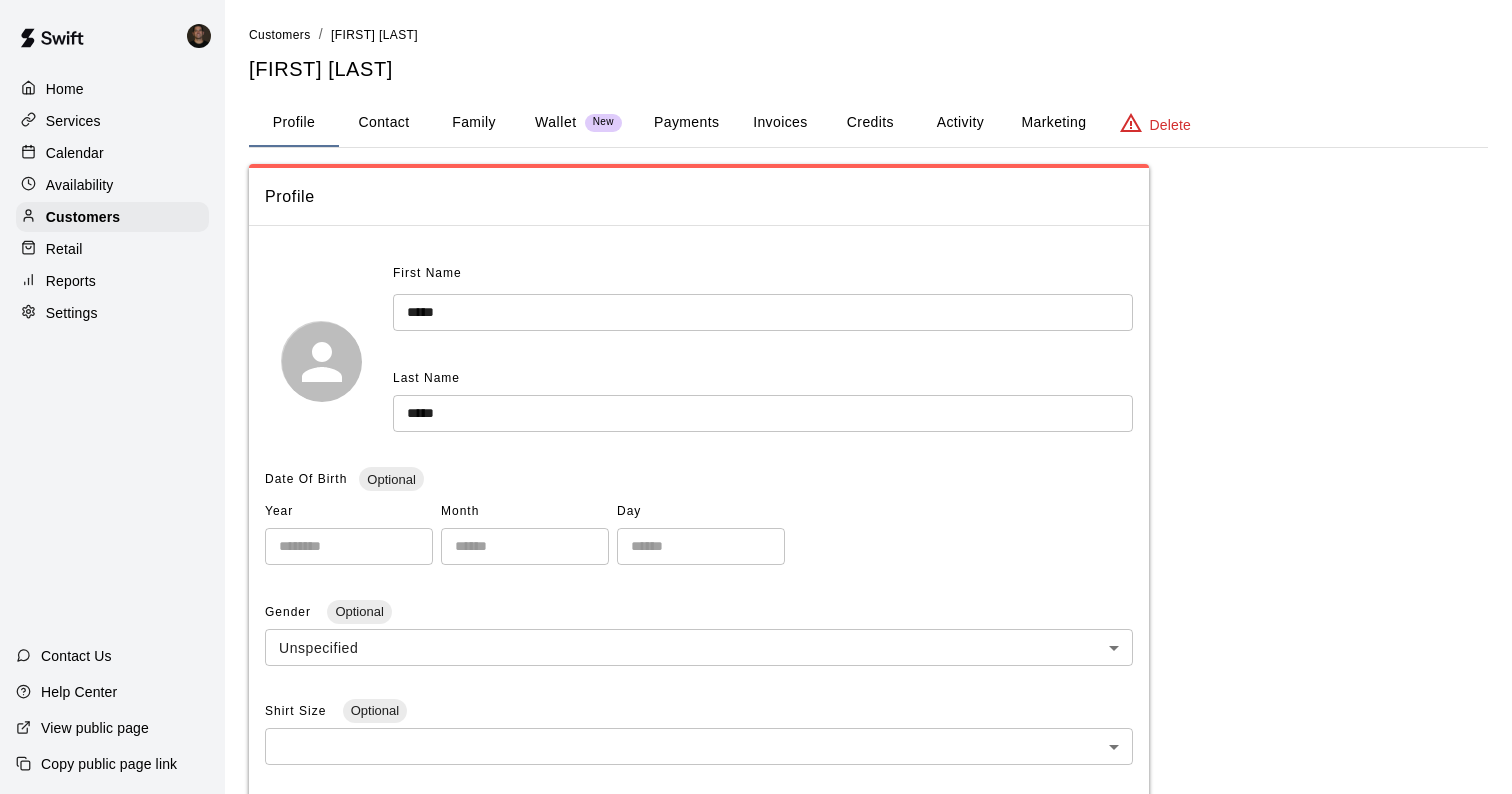 click on "Credits" at bounding box center (870, 123) 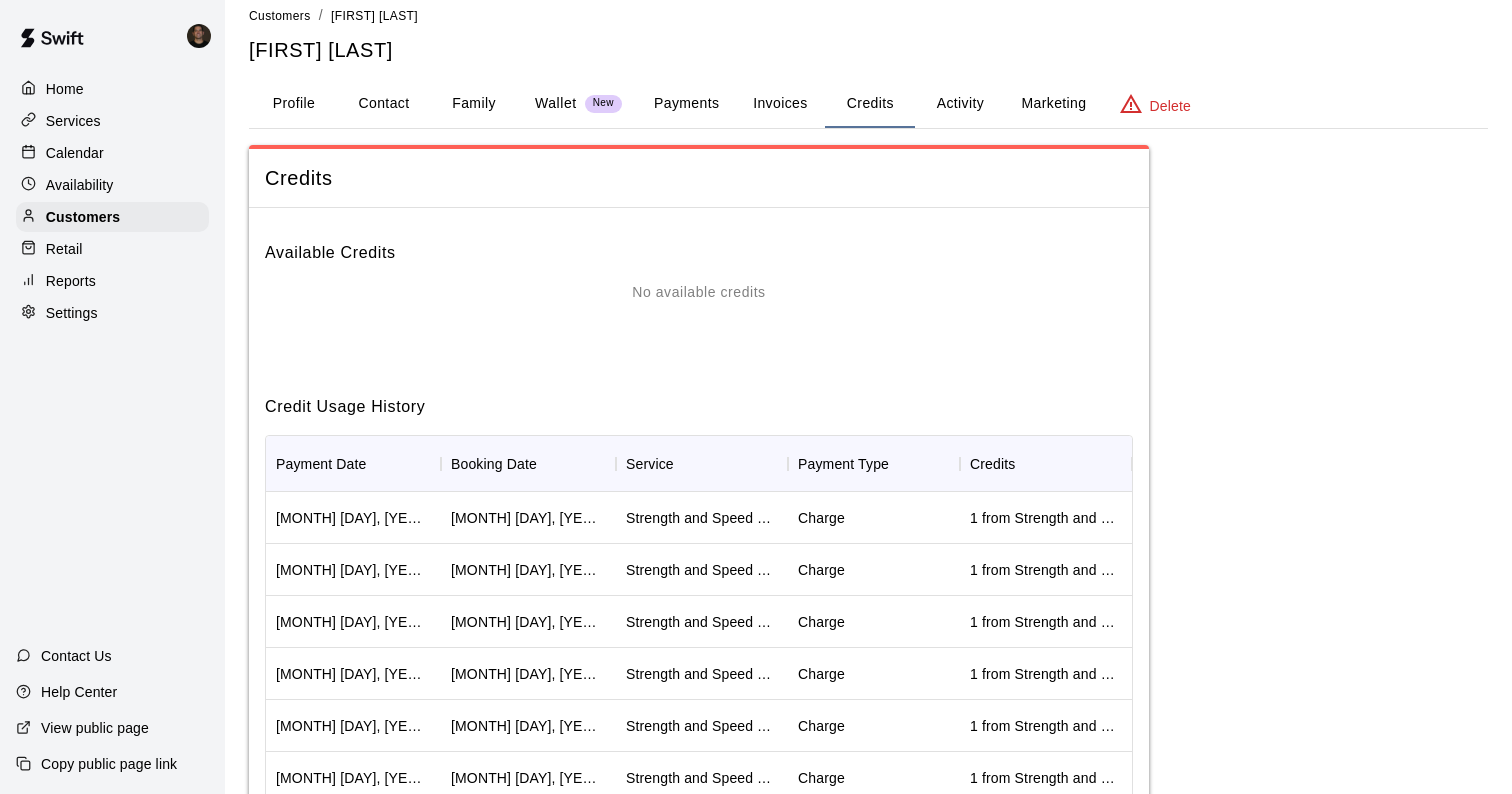 scroll, scrollTop: 25, scrollLeft: 0, axis: vertical 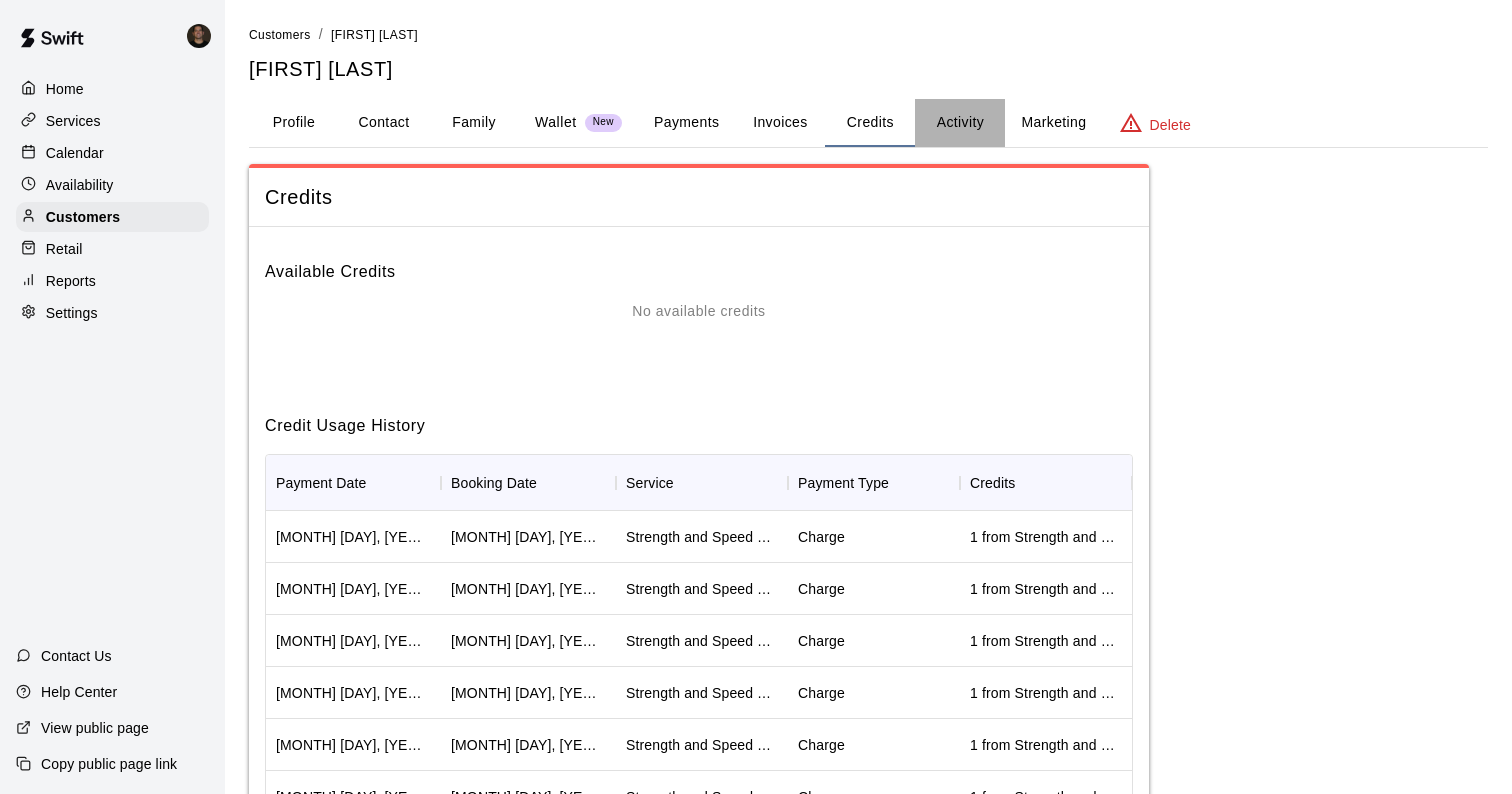 click on "Activity" at bounding box center [960, 123] 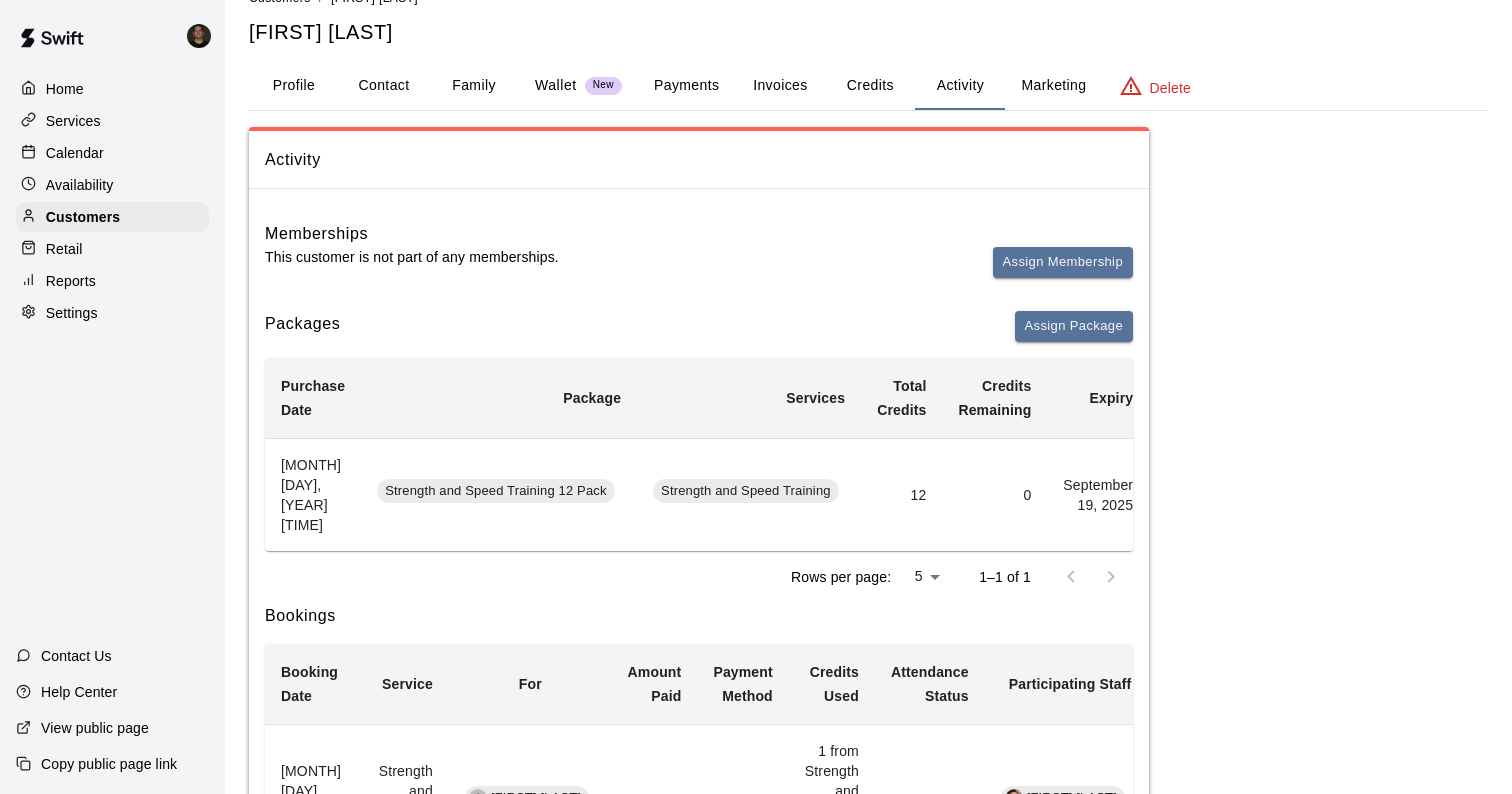 scroll, scrollTop: 0, scrollLeft: 0, axis: both 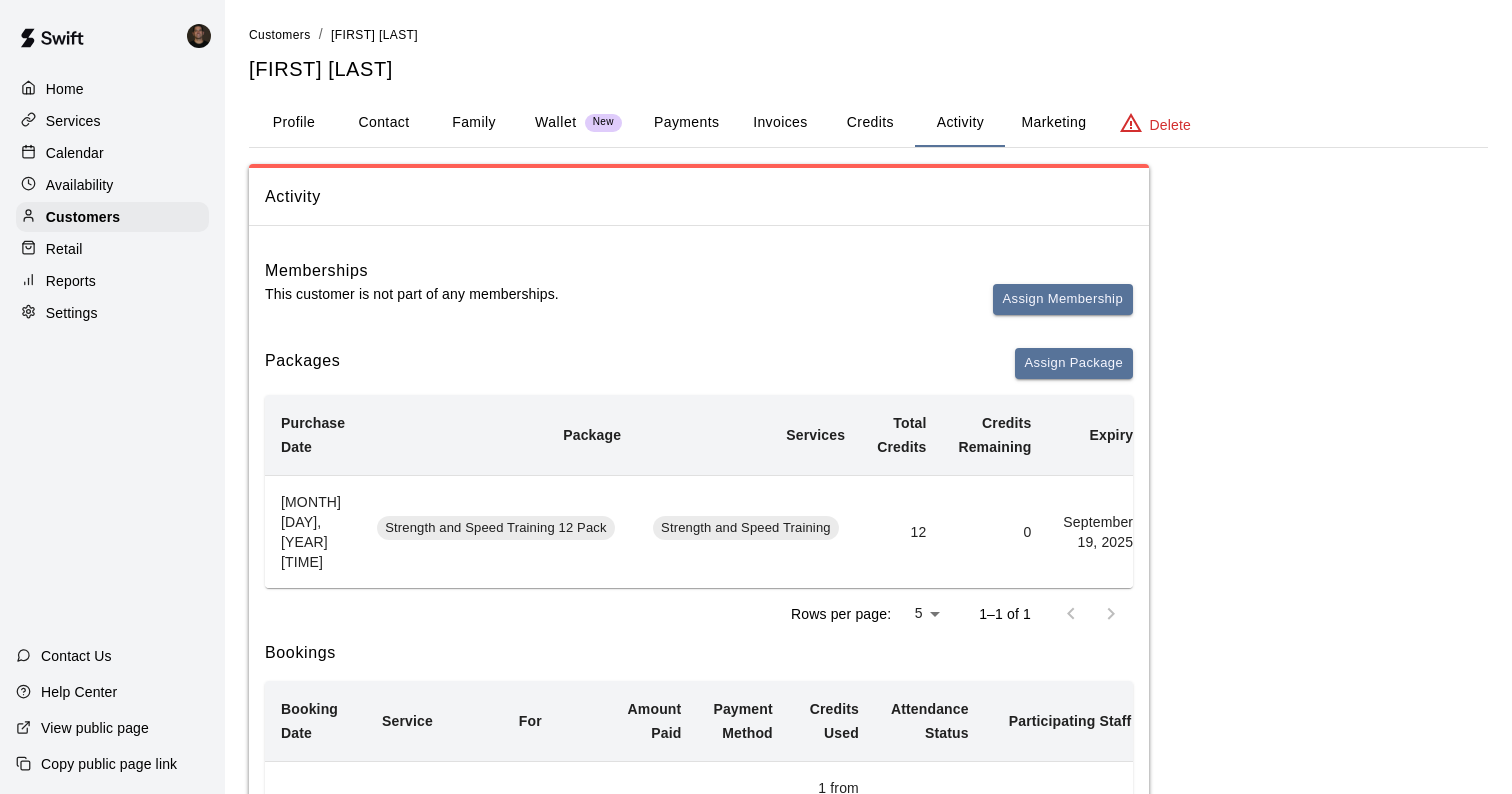 click on "Contact" at bounding box center (384, 123) 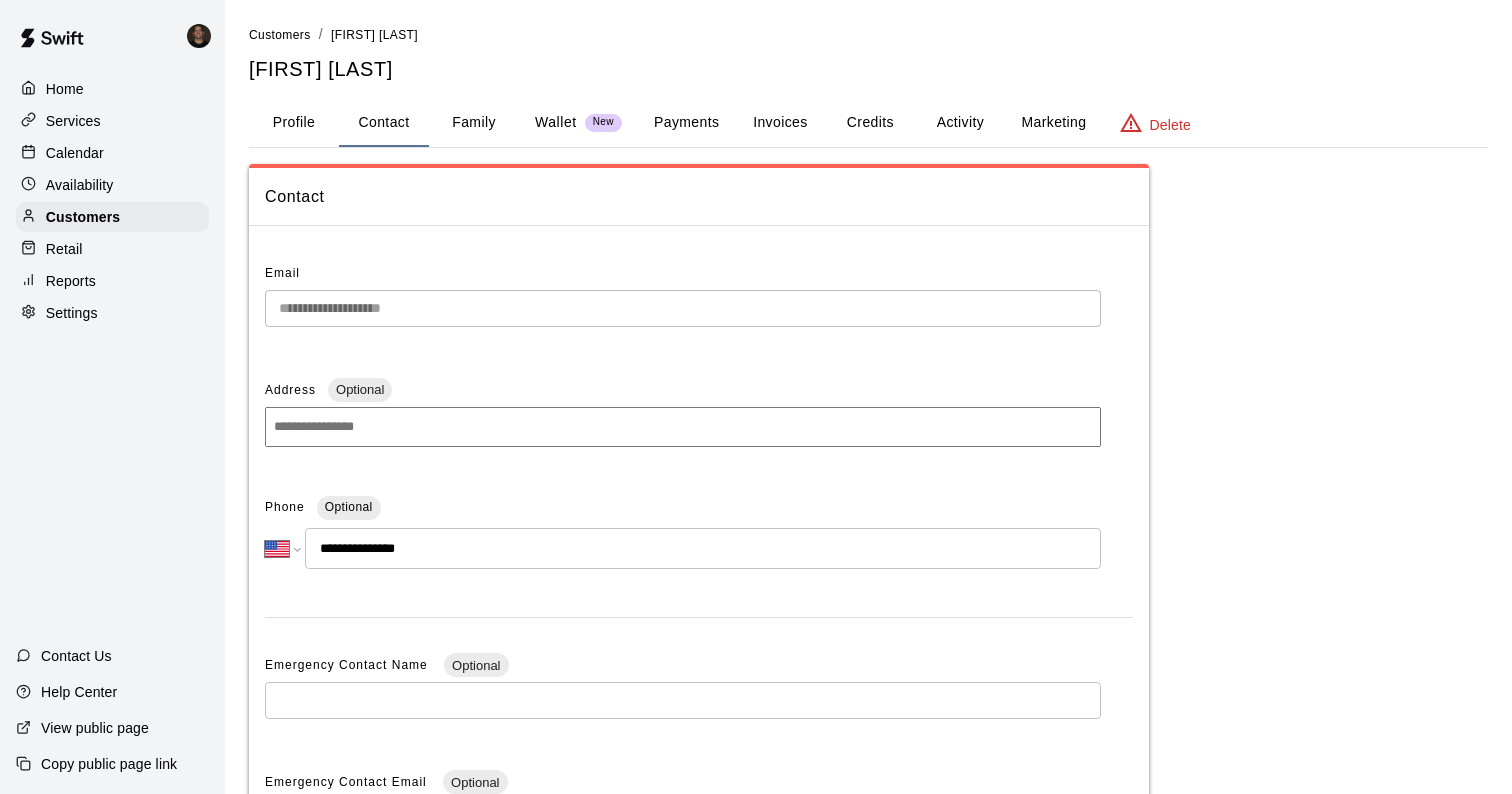 click on "Family" at bounding box center (474, 123) 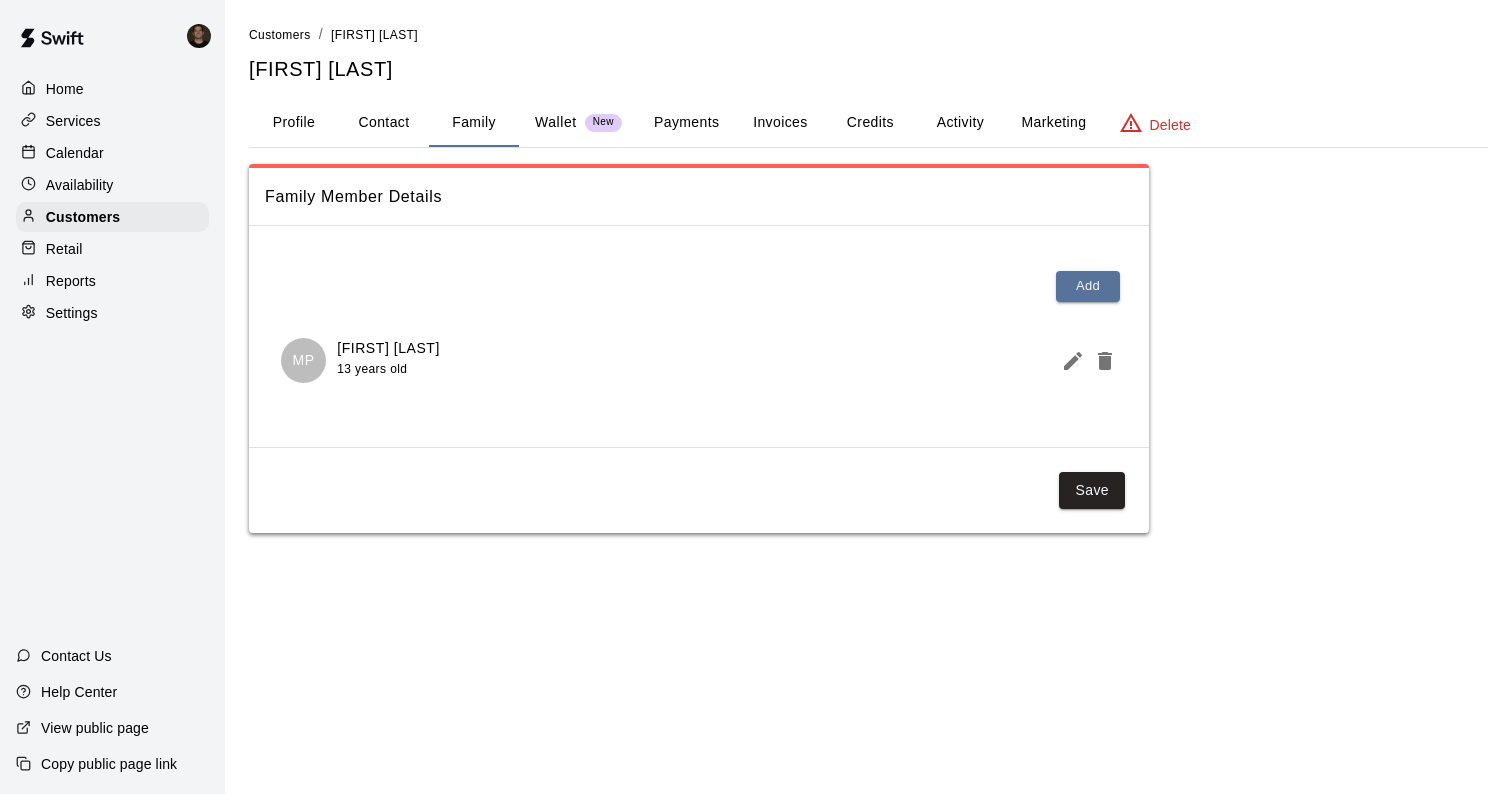click on "Payments" at bounding box center (686, 123) 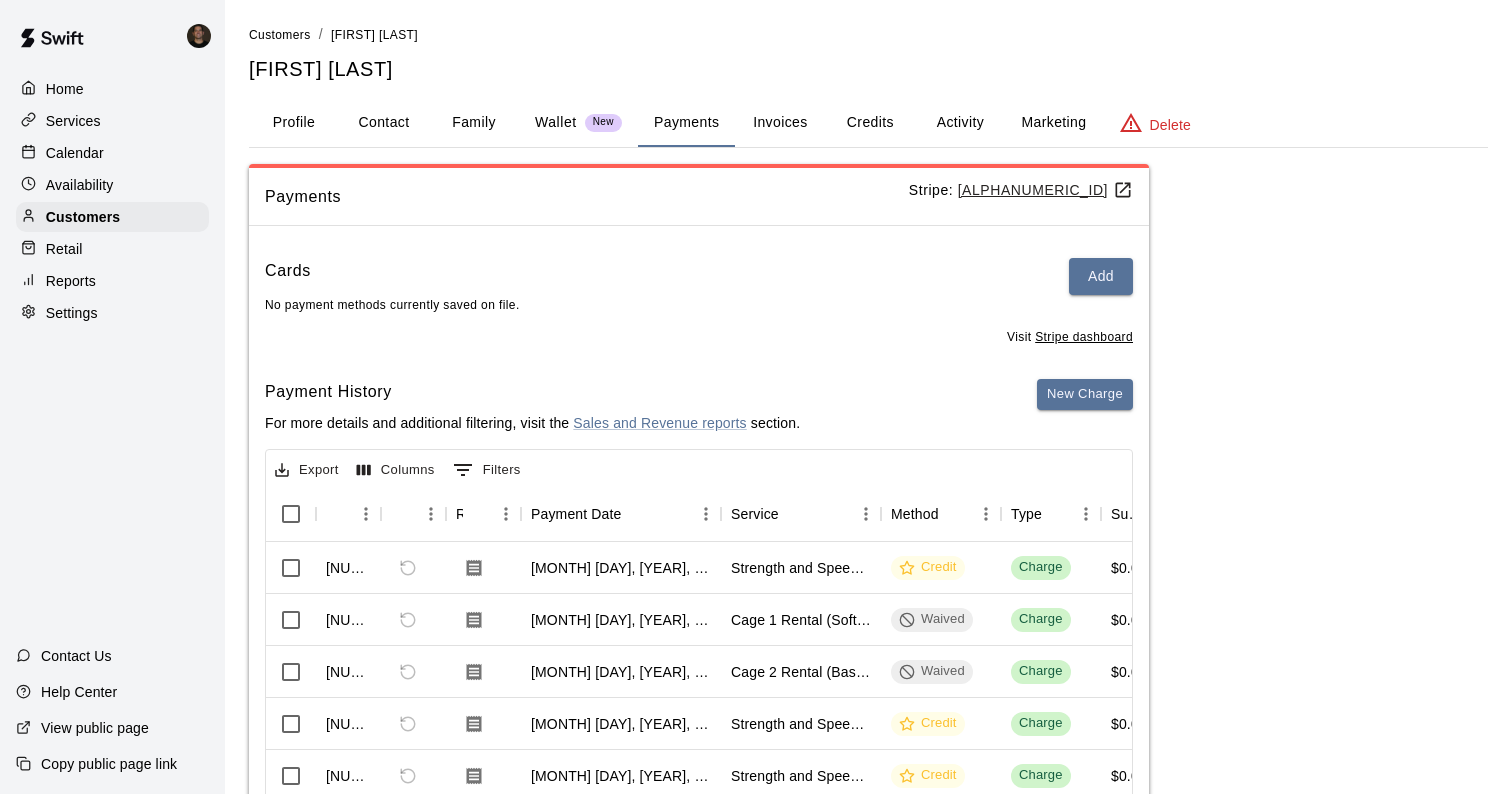click on "Activity" at bounding box center [960, 123] 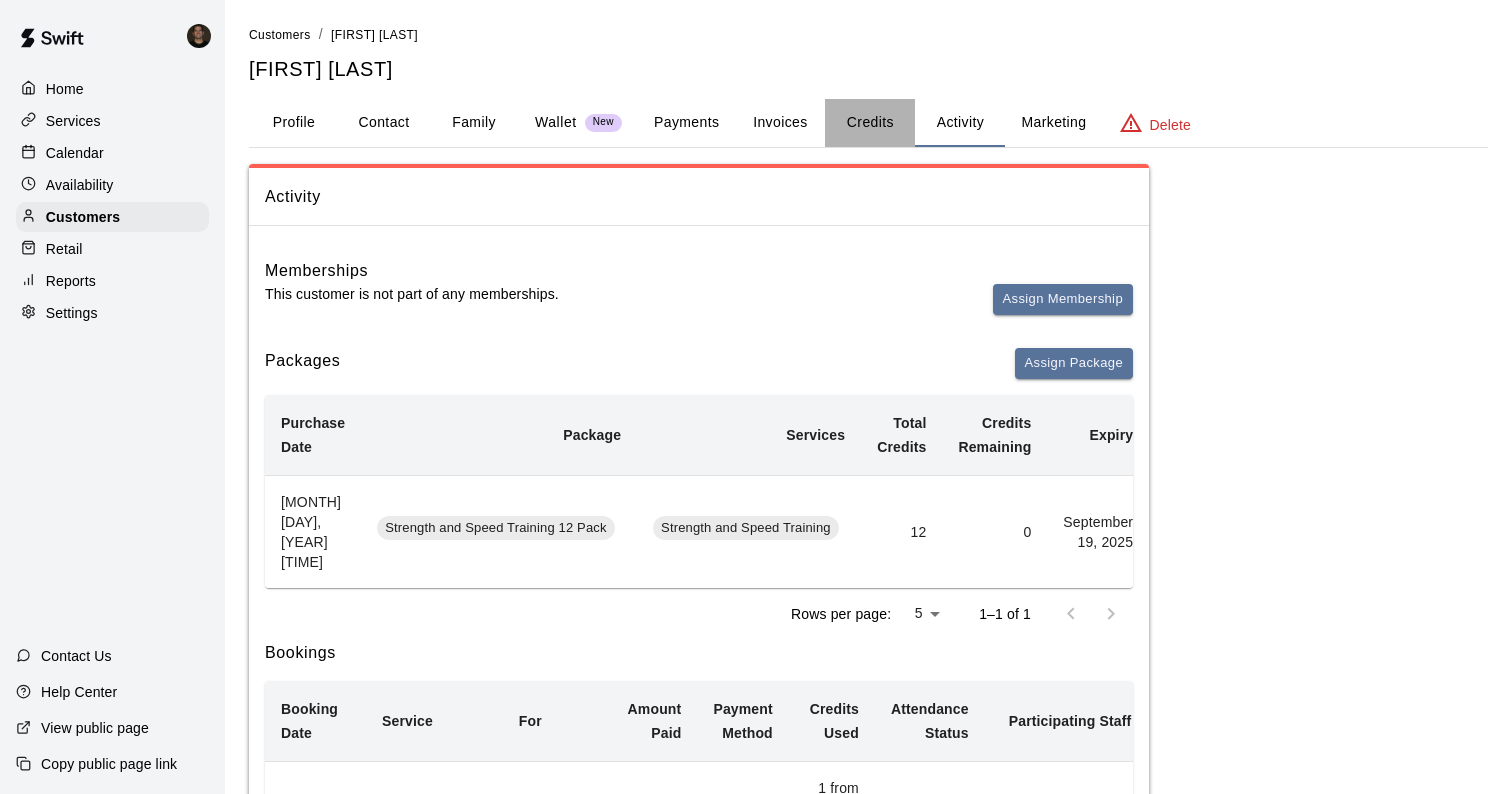 click on "Credits" at bounding box center [870, 123] 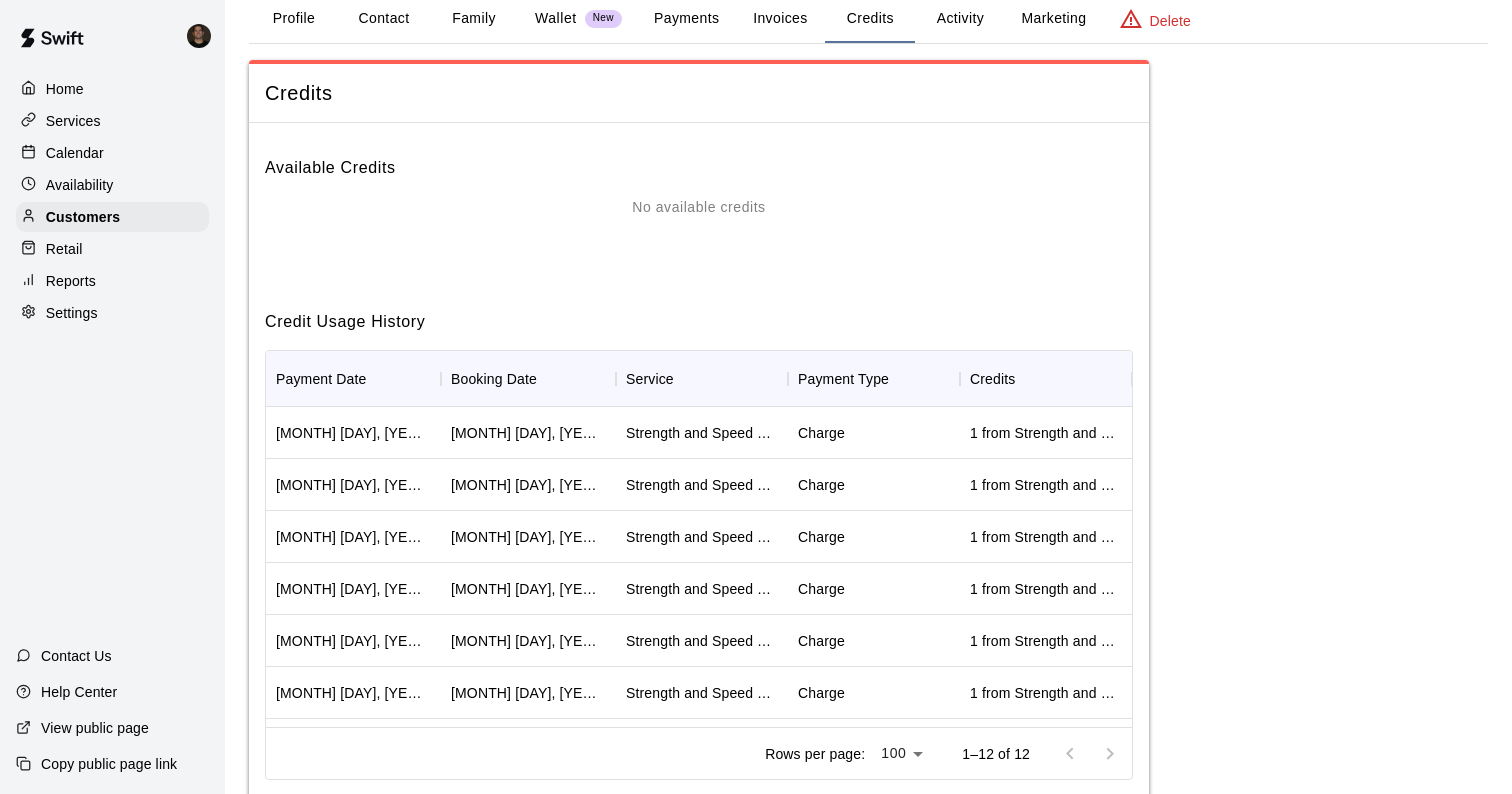 scroll, scrollTop: 0, scrollLeft: 0, axis: both 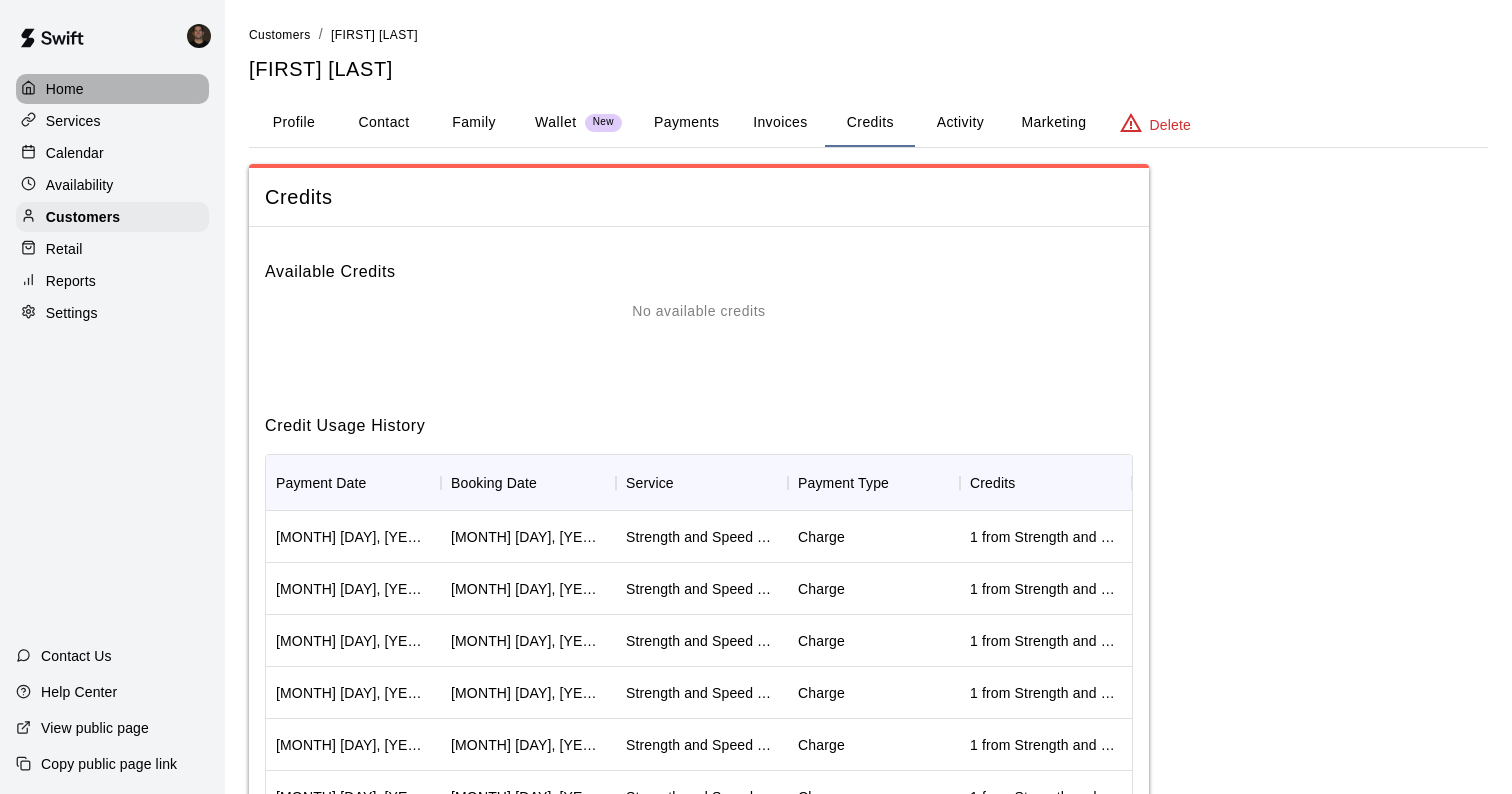 click on "Home" at bounding box center [112, 89] 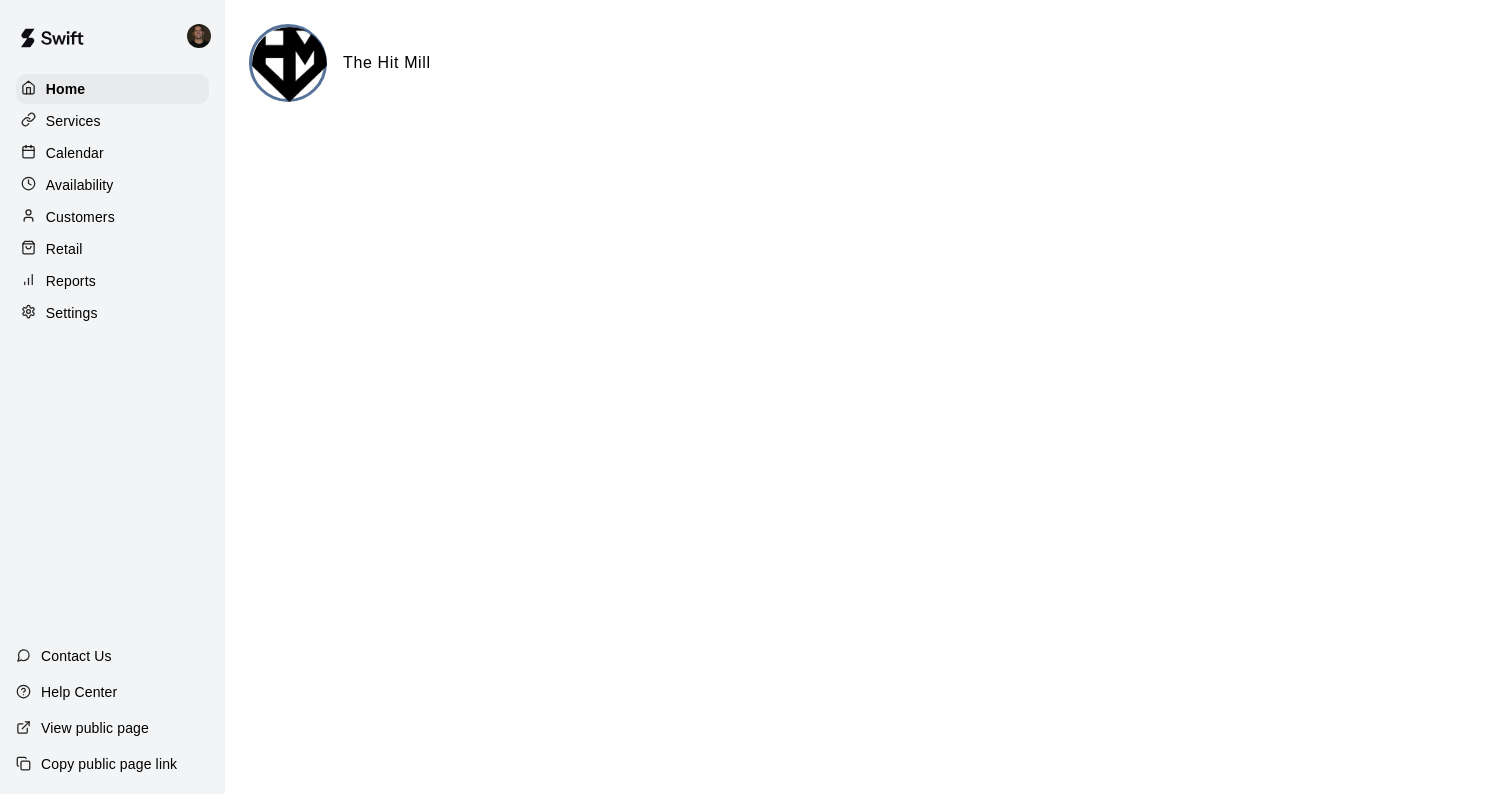 click on "Services" at bounding box center [73, 121] 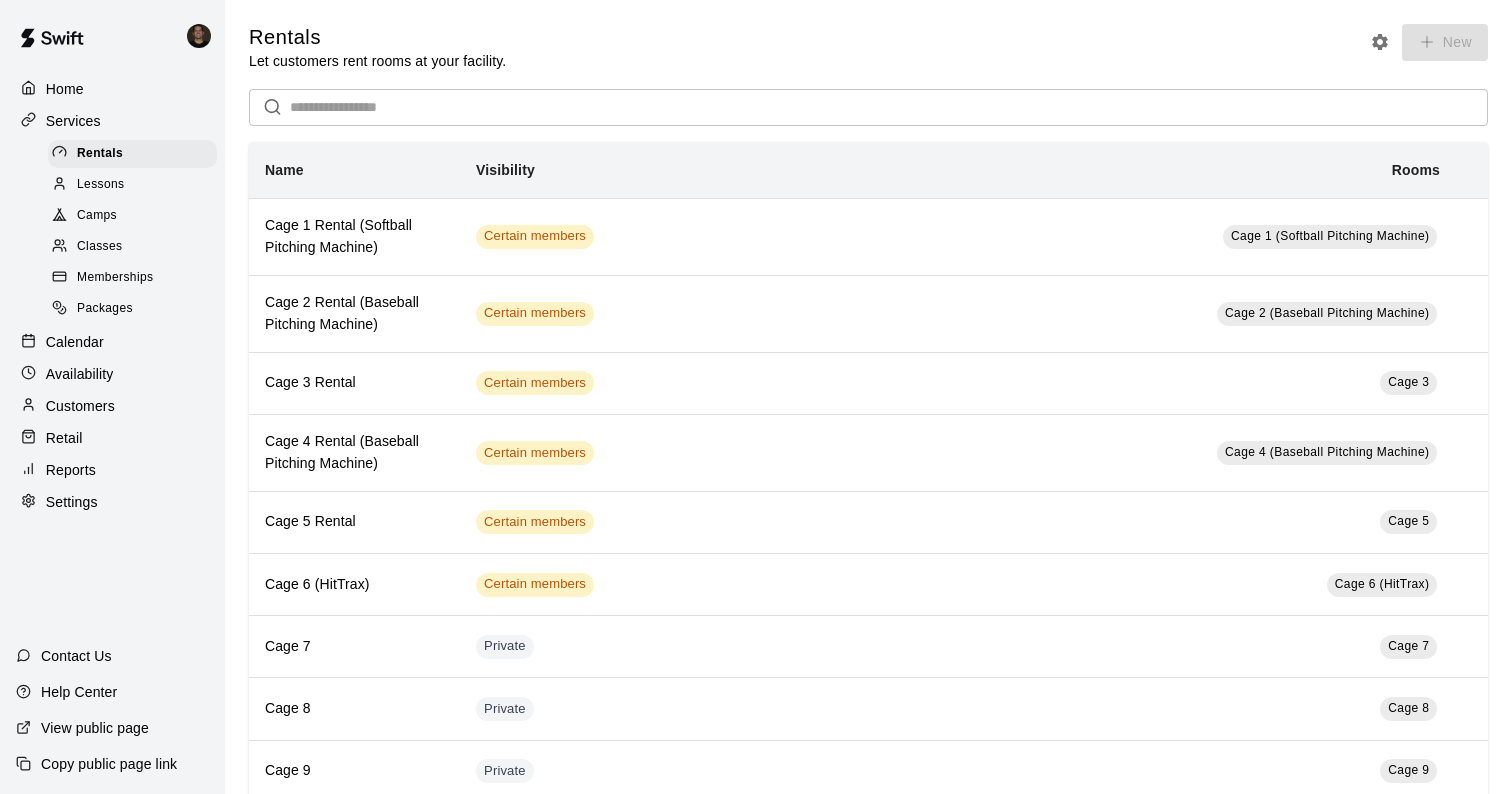 click on "Lessons" at bounding box center (101, 185) 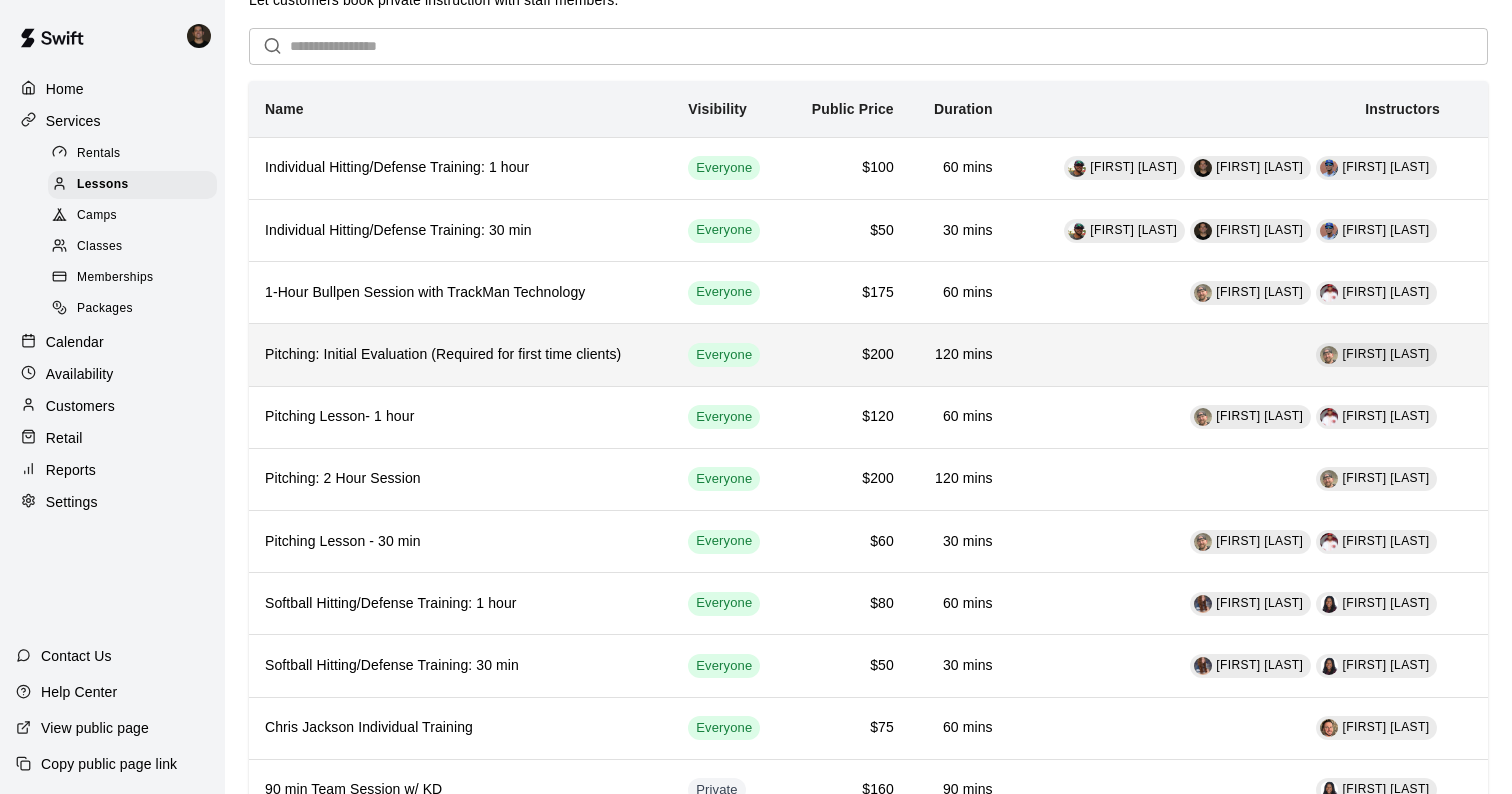 scroll, scrollTop: 65, scrollLeft: 0, axis: vertical 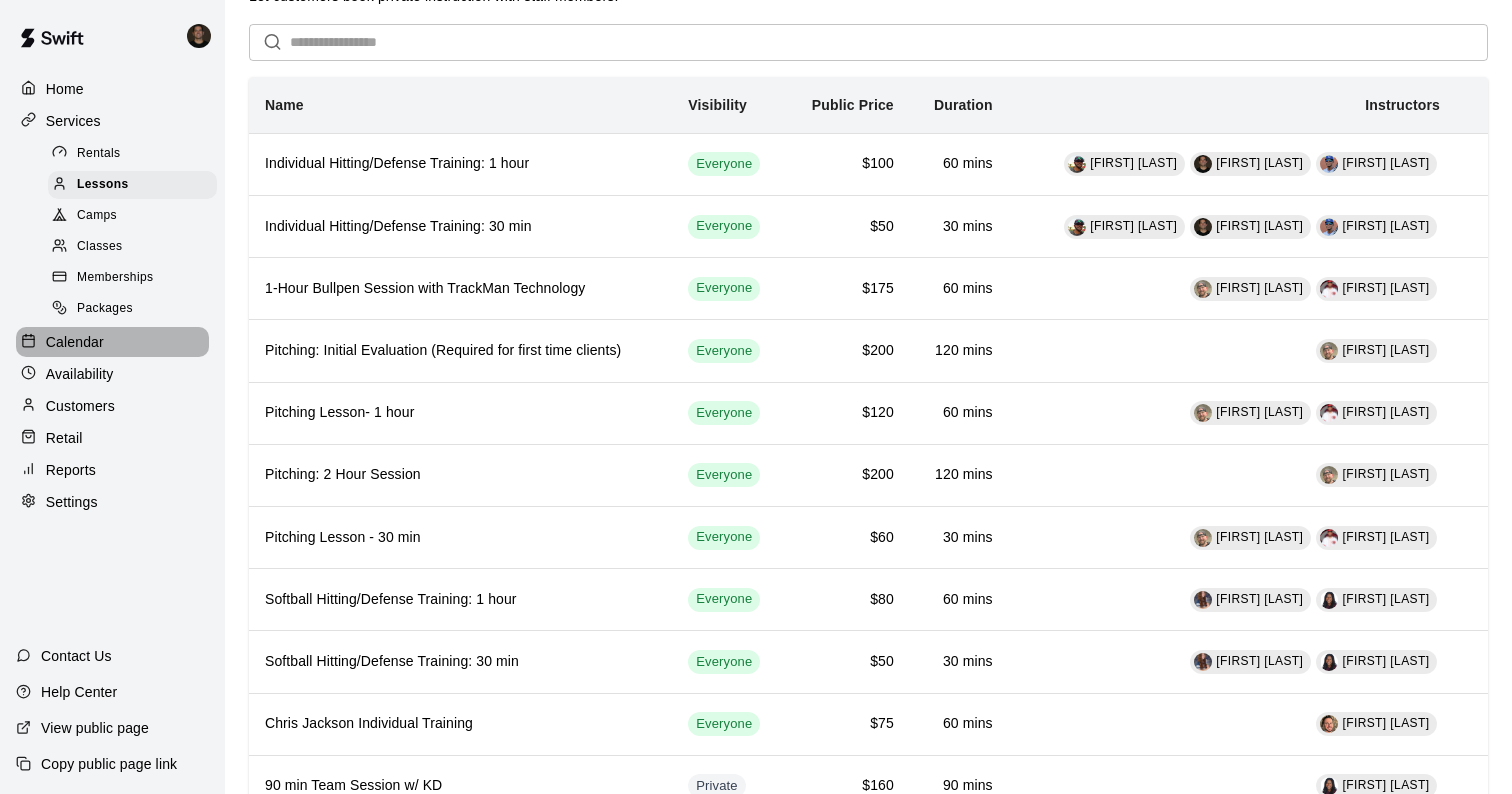 click on "Calendar" at bounding box center [75, 342] 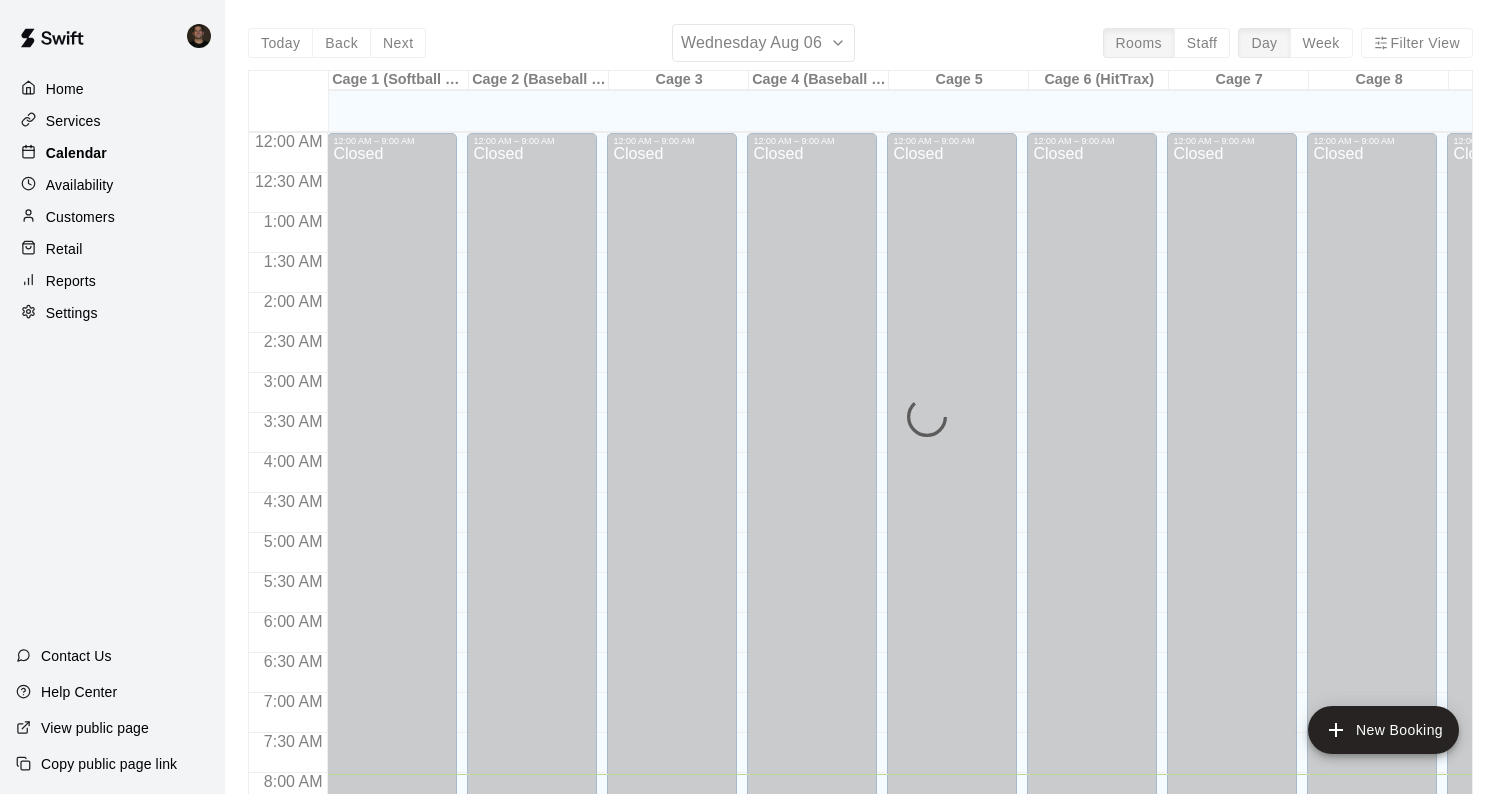 scroll, scrollTop: 641, scrollLeft: 0, axis: vertical 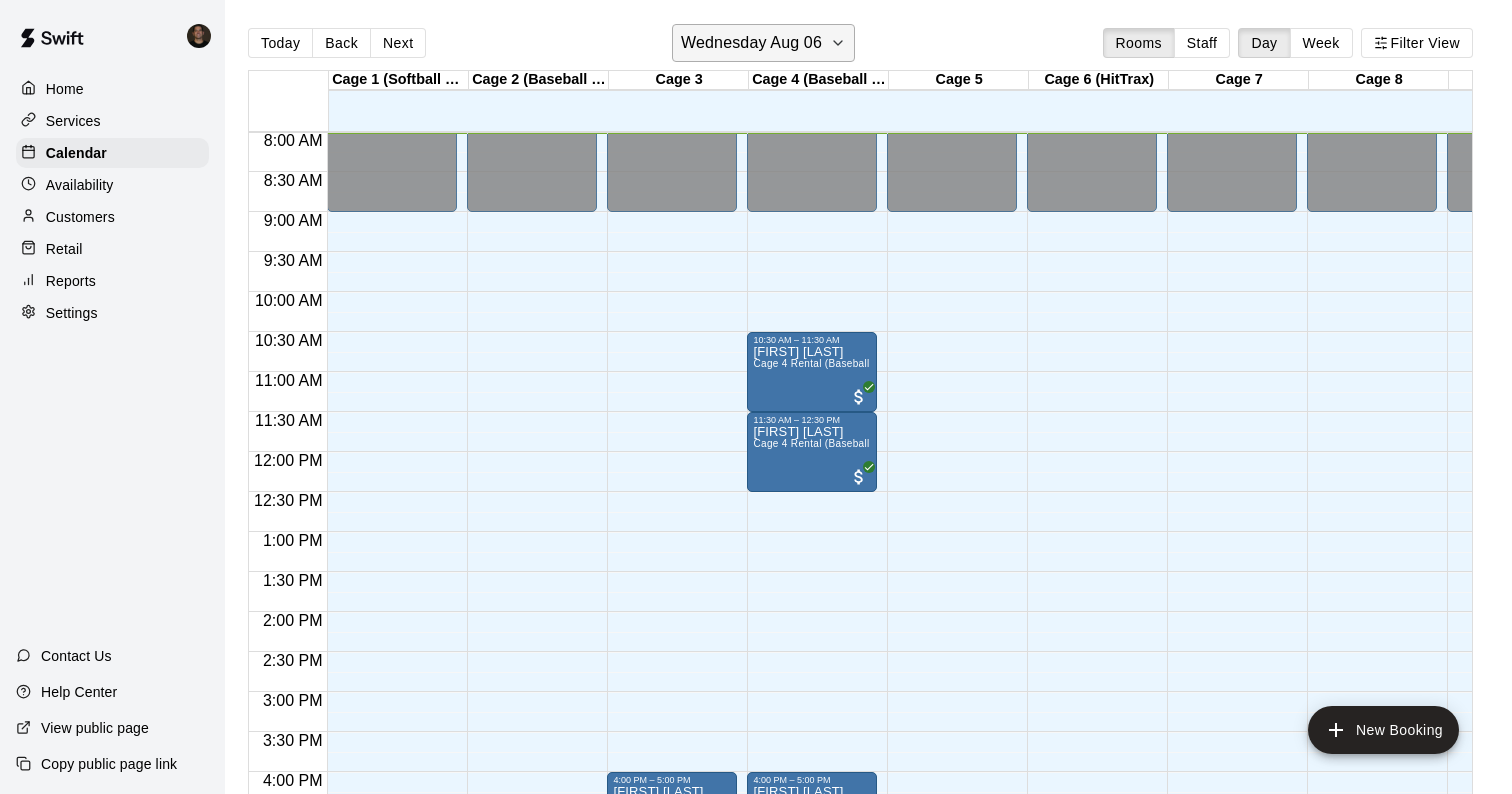 click 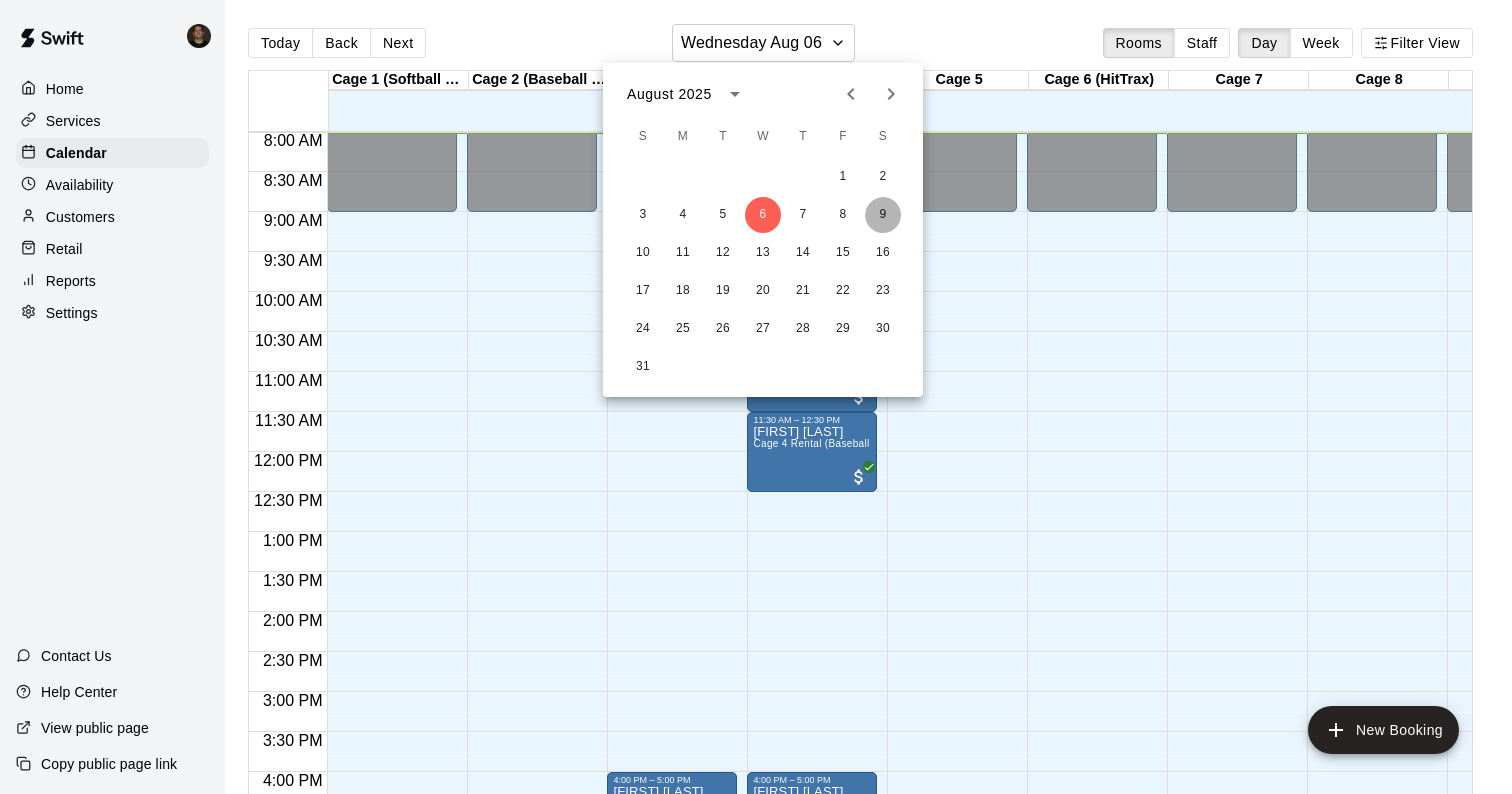 click on "9" at bounding box center [883, 215] 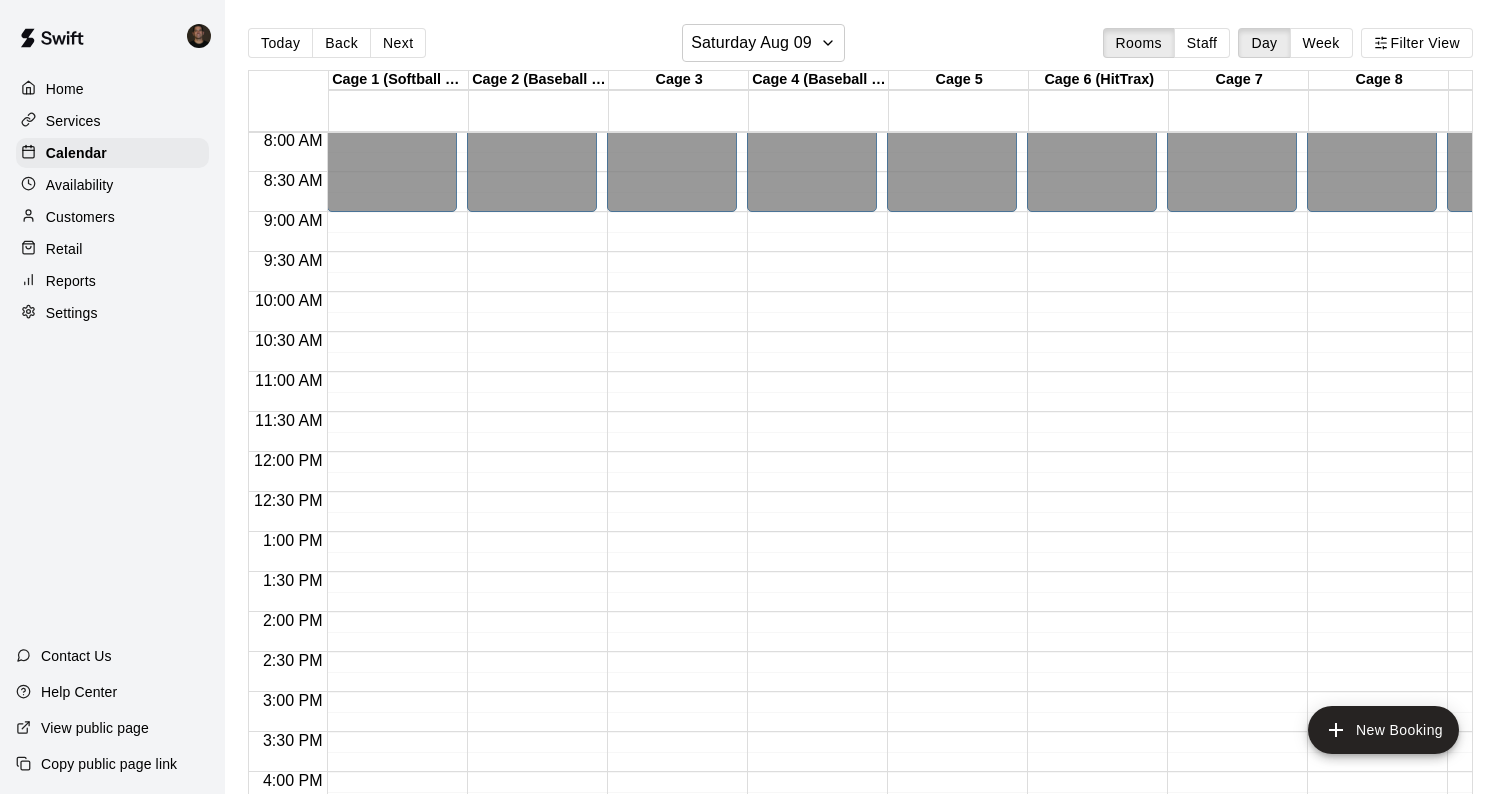click on "12:00 AM – 9:00 AM Closed 9:00 PM – 11:59 PM Closed" at bounding box center [1372, 452] 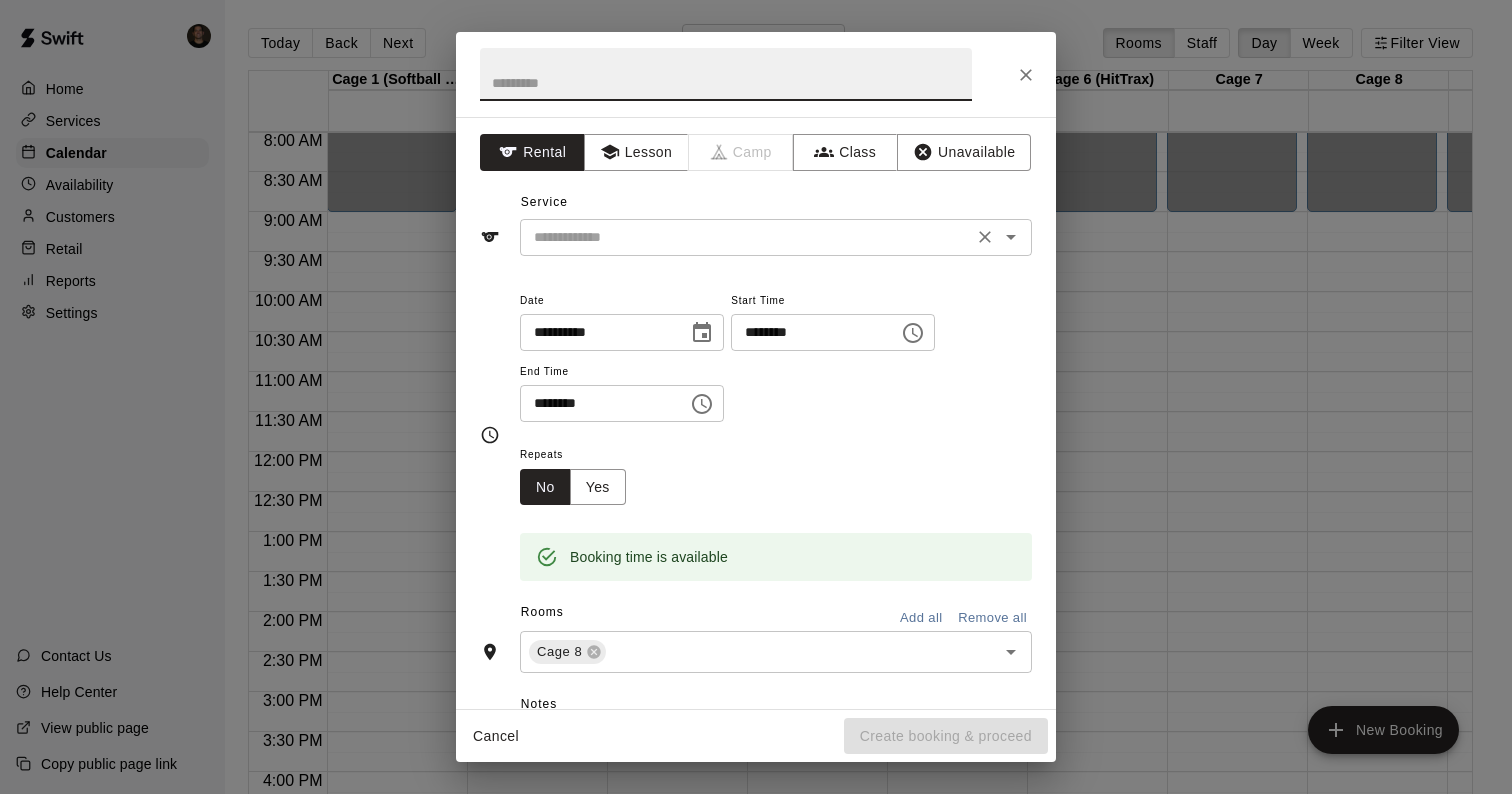click 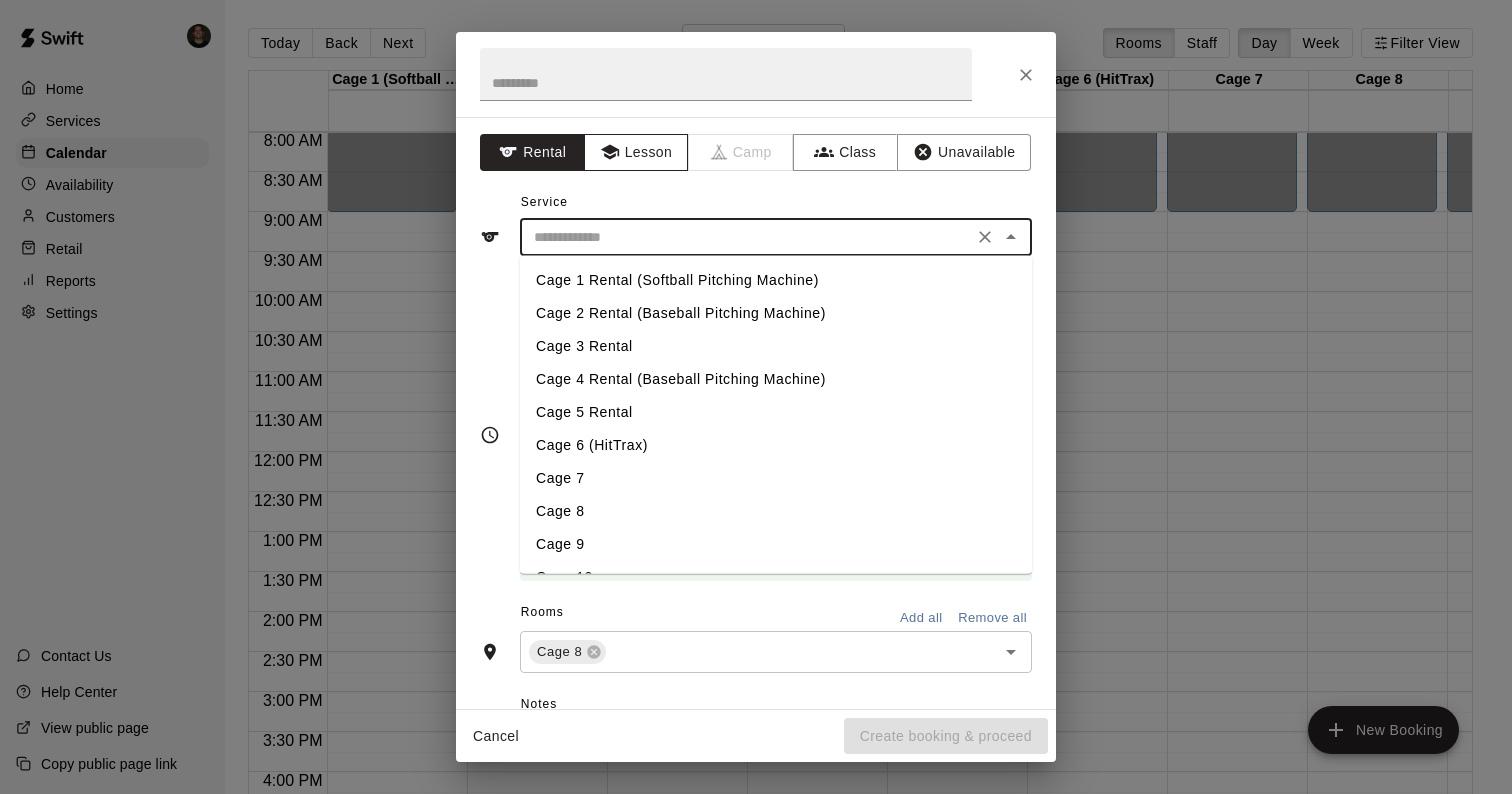 click on "Lesson" at bounding box center (636, 152) 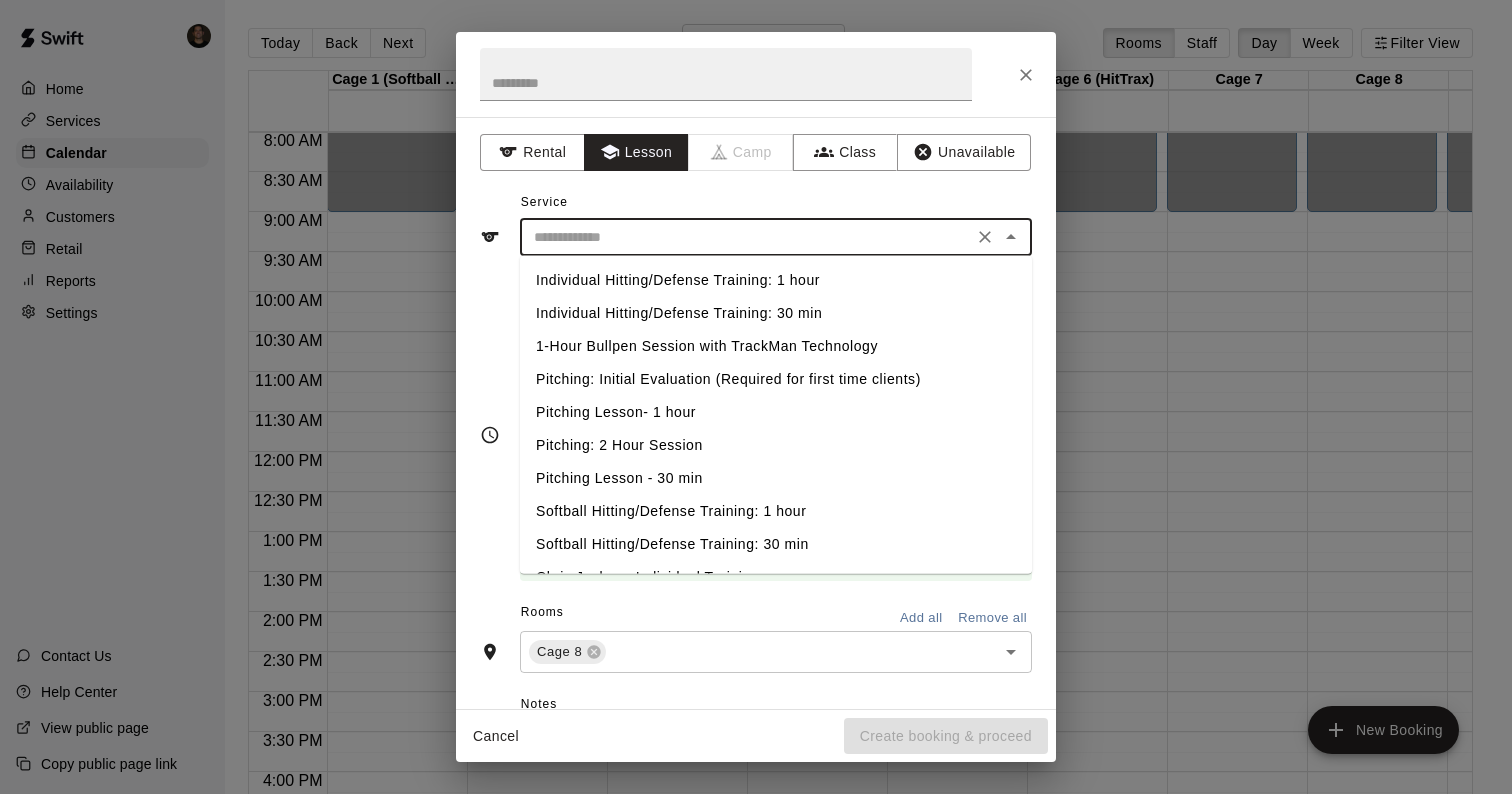 click at bounding box center (746, 237) 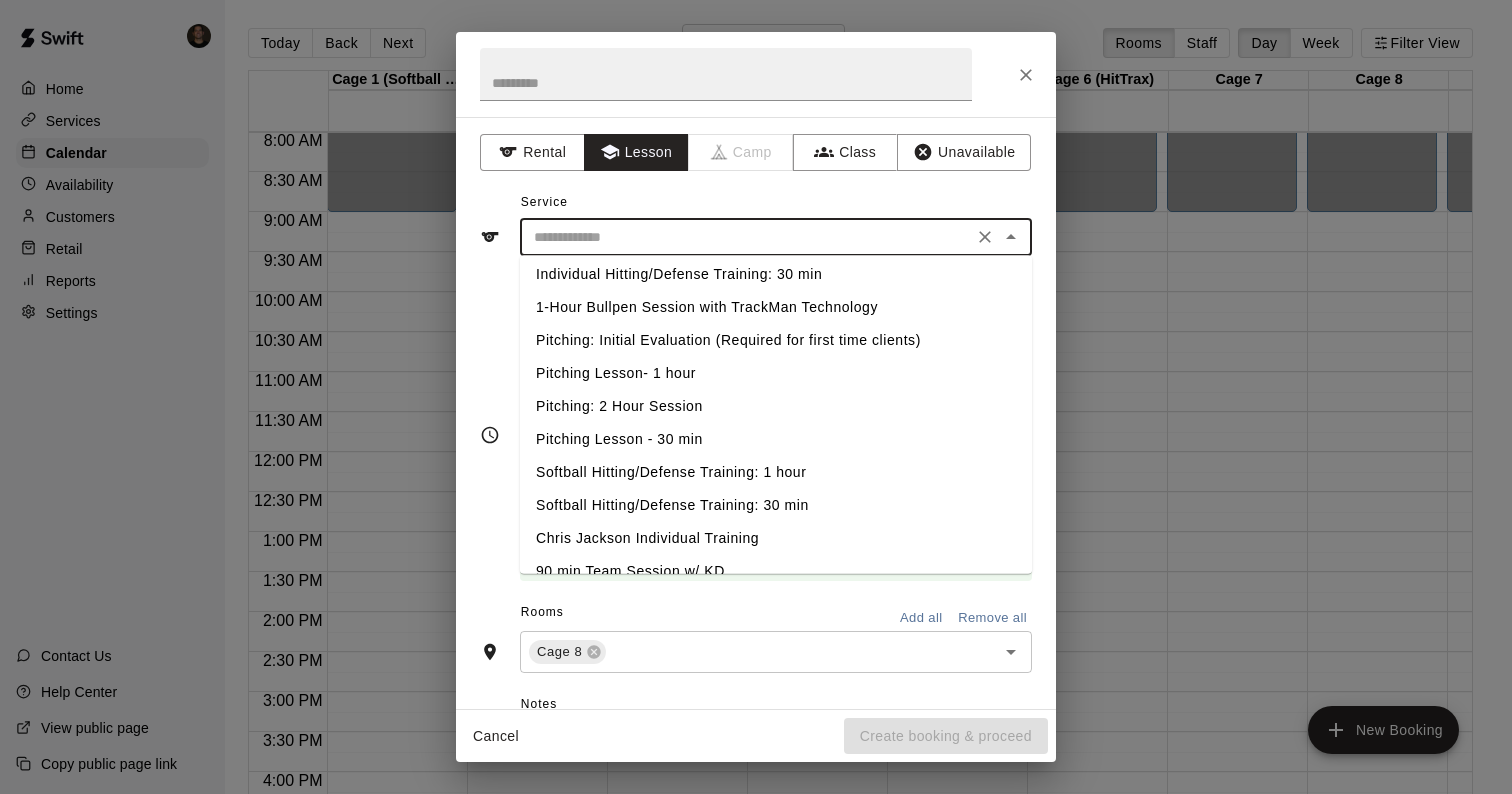 scroll, scrollTop: 0, scrollLeft: 0, axis: both 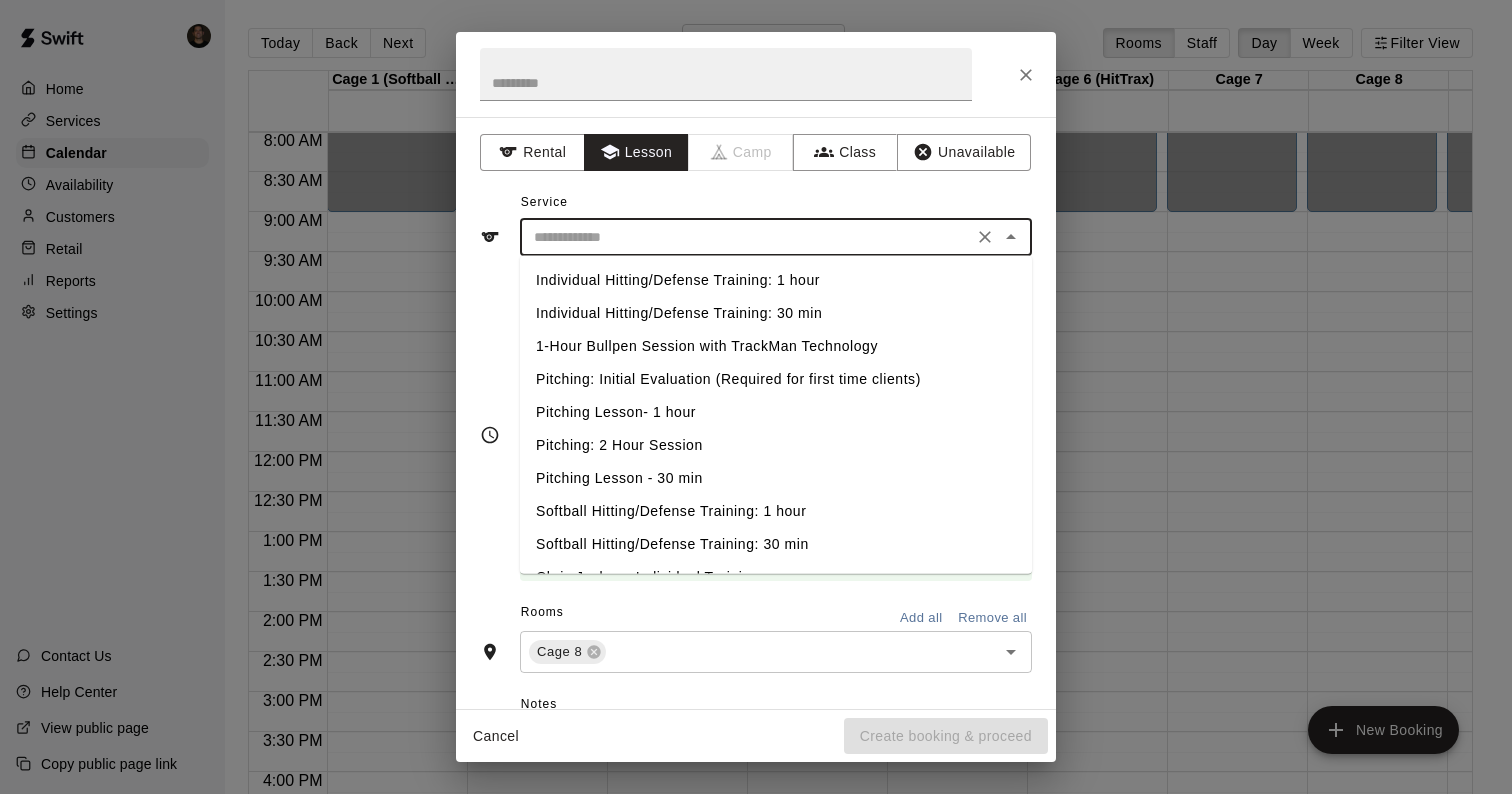 click on "Individual Hitting/Defense Training: 1 hour" at bounding box center (776, 280) 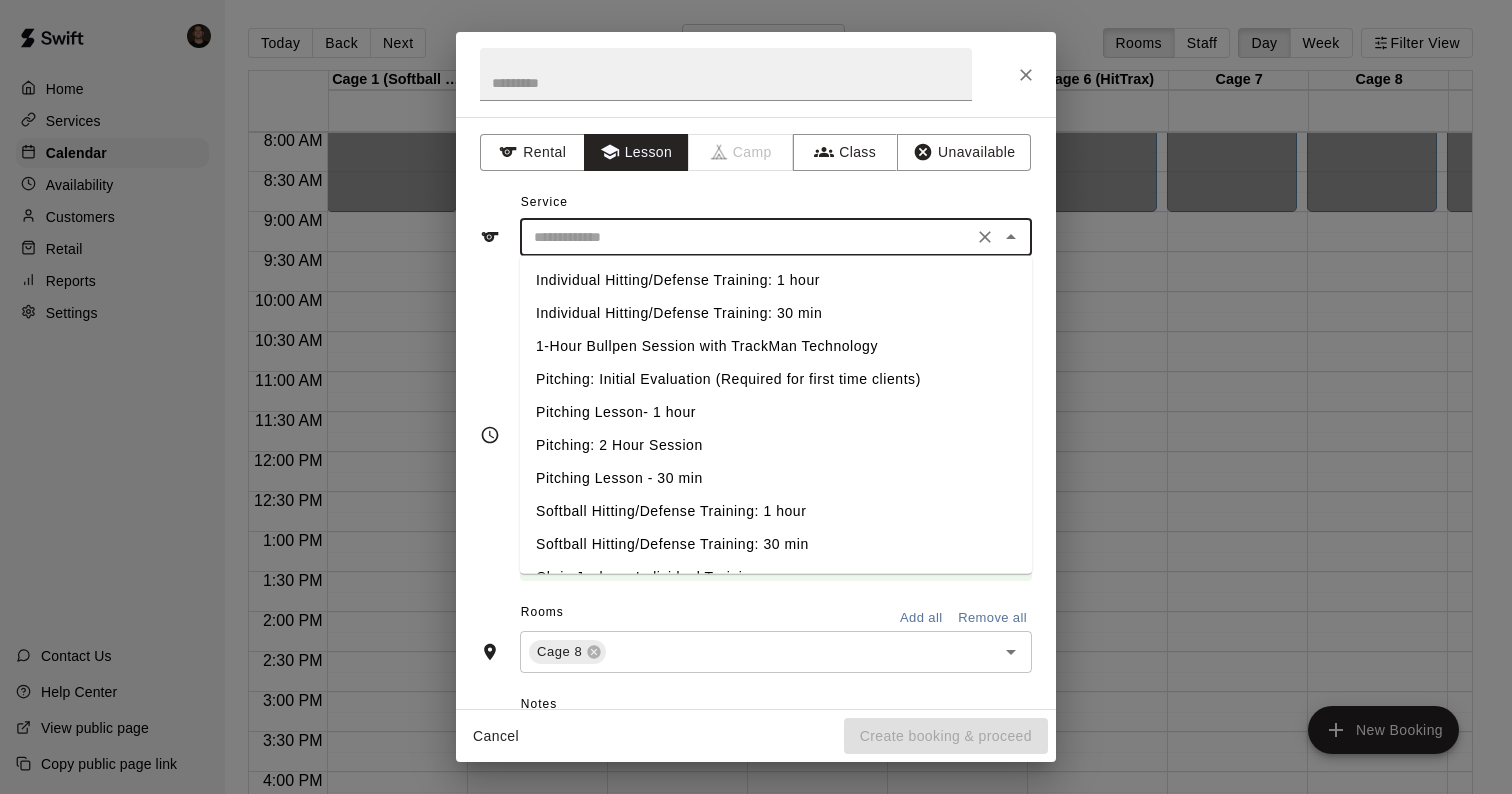 type on "**********" 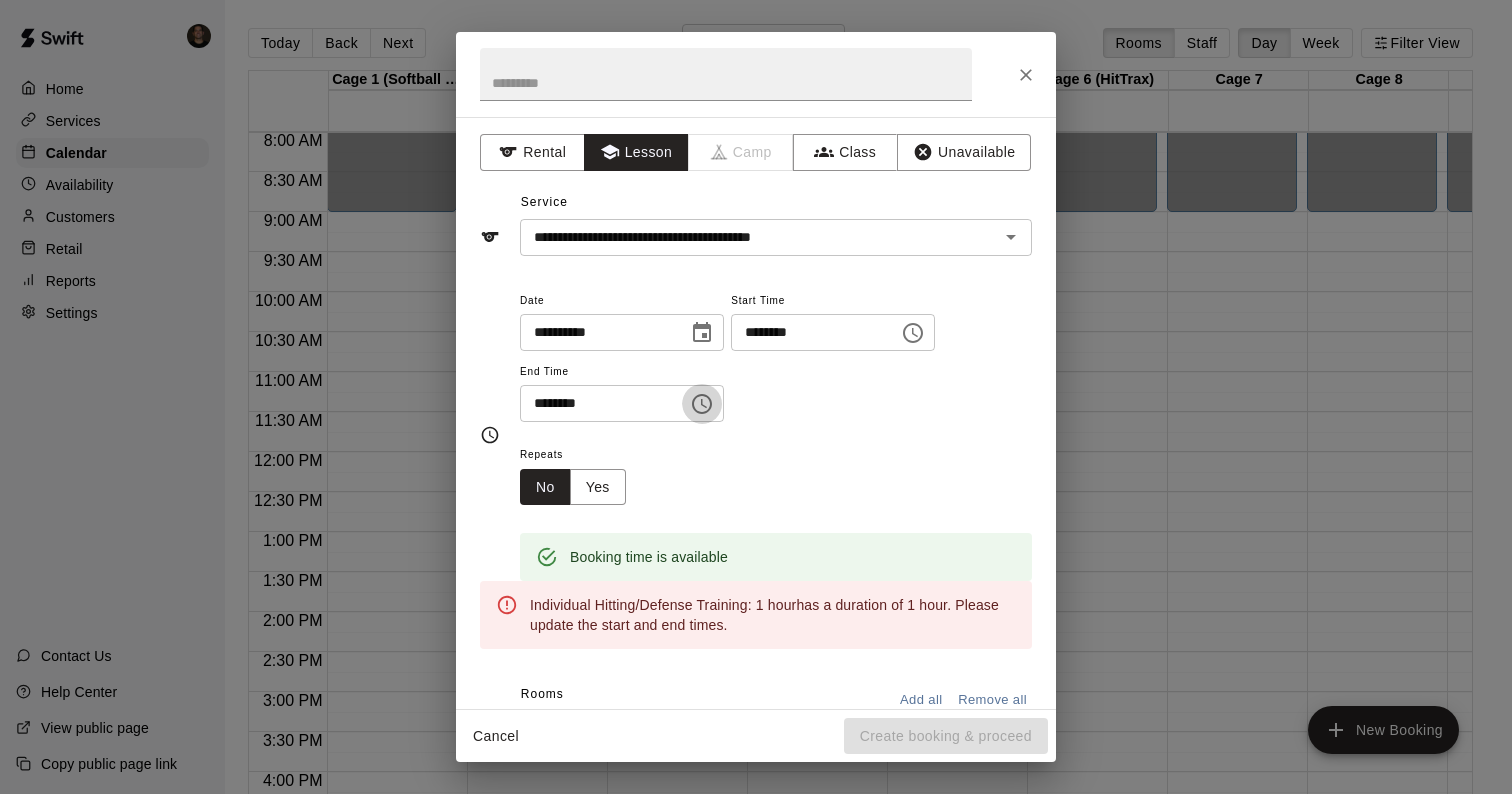 click 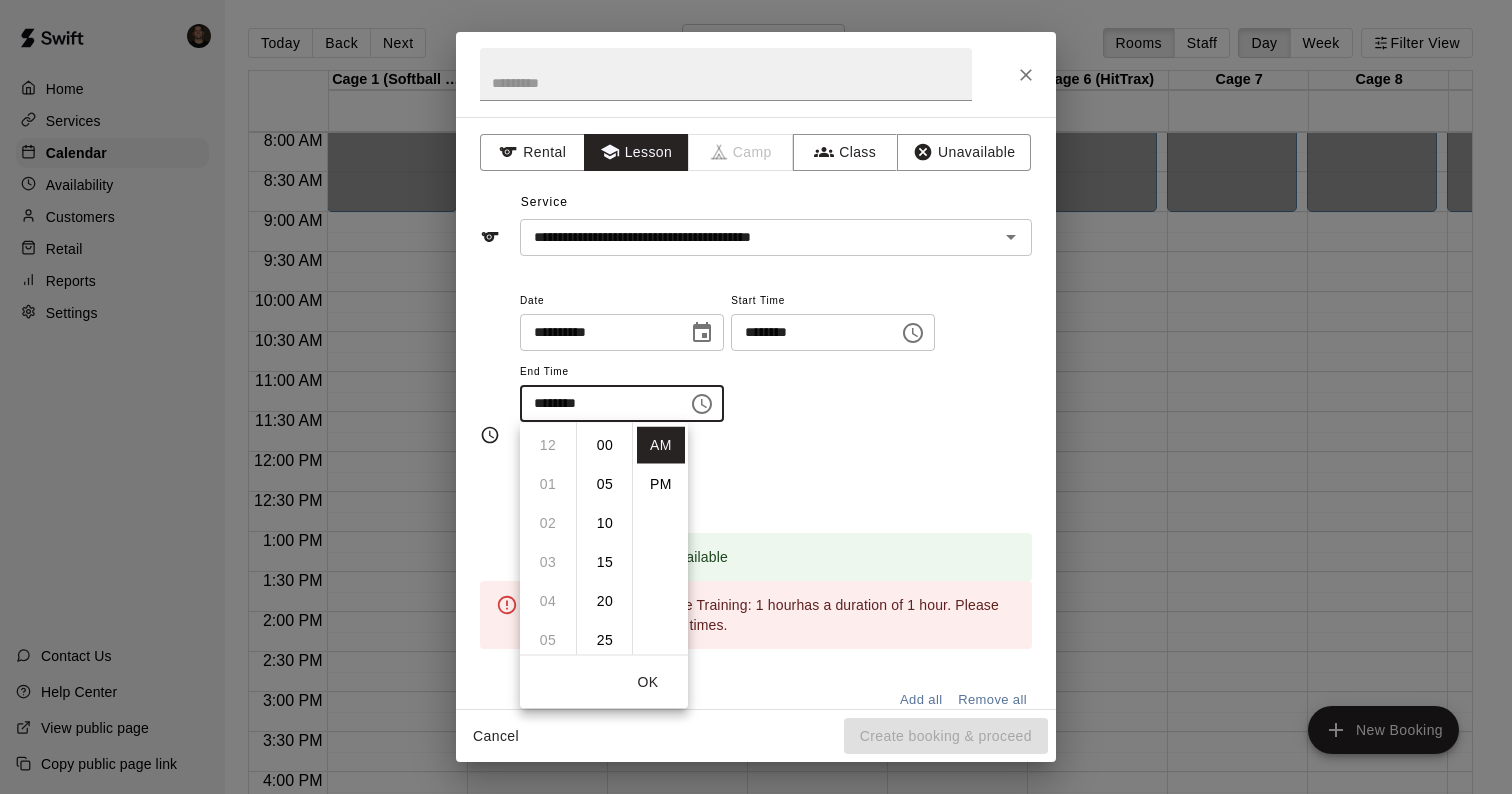 scroll, scrollTop: 390, scrollLeft: 0, axis: vertical 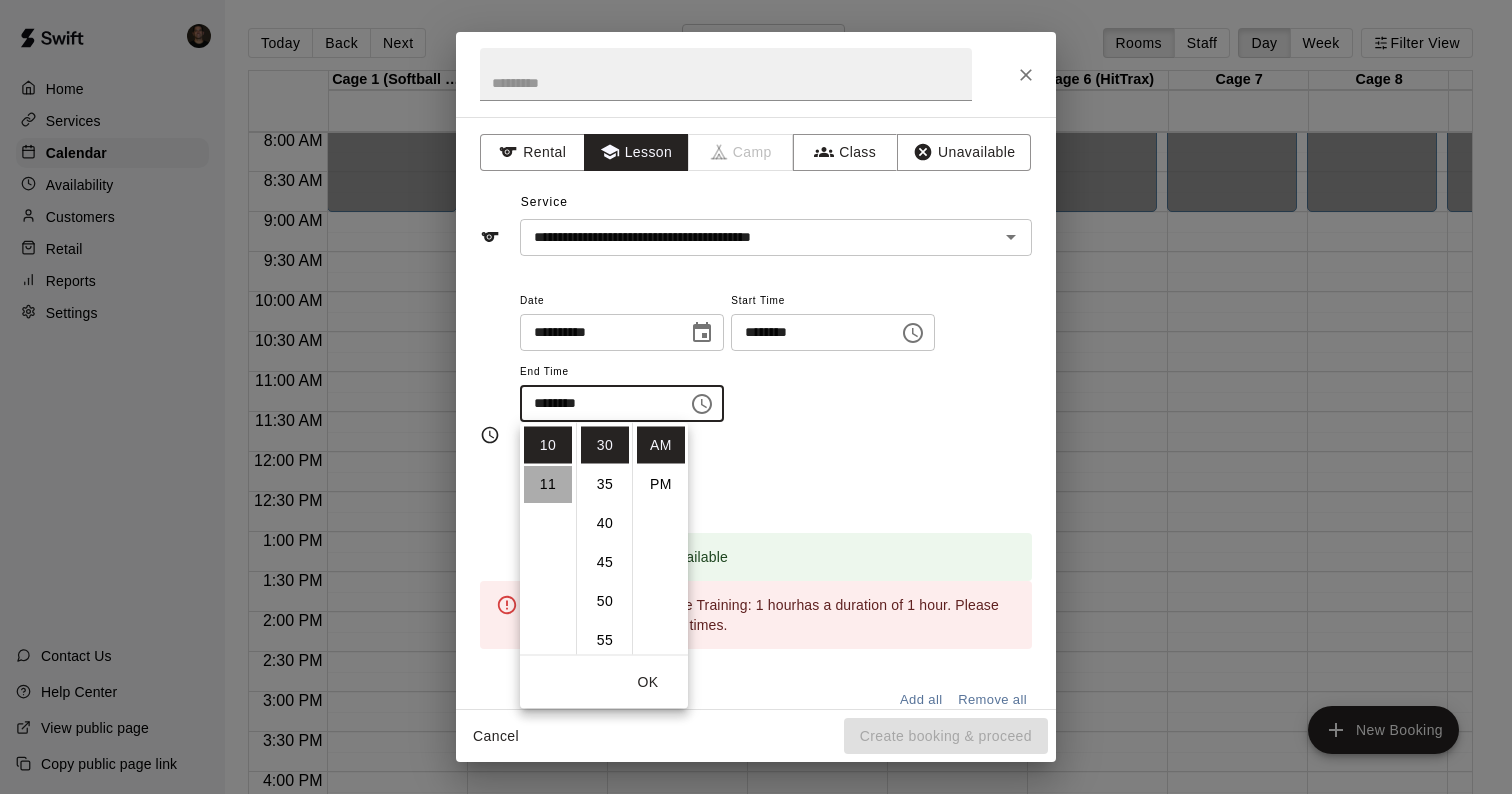 click on "11" at bounding box center (548, 484) 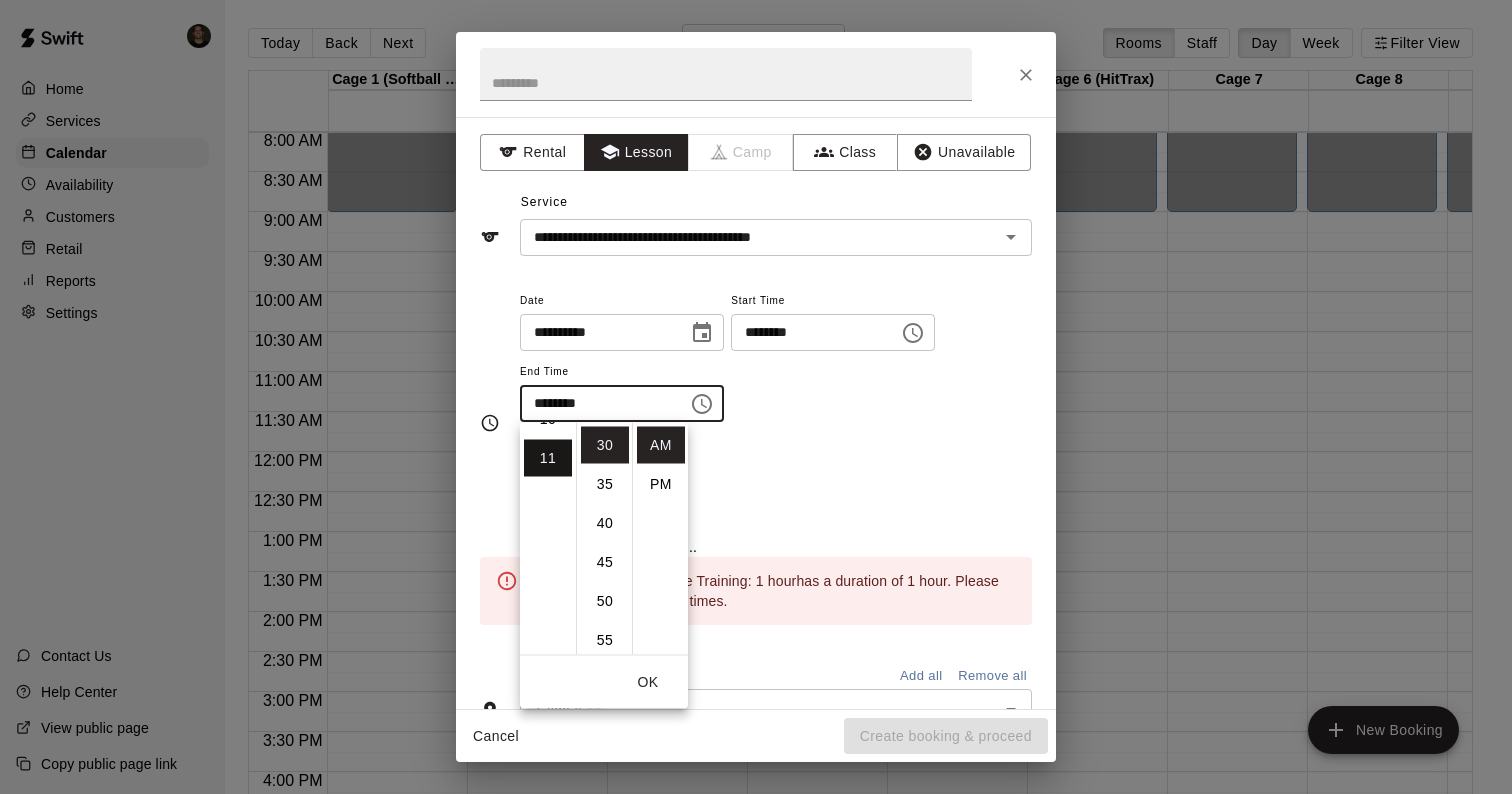 scroll, scrollTop: 426, scrollLeft: 0, axis: vertical 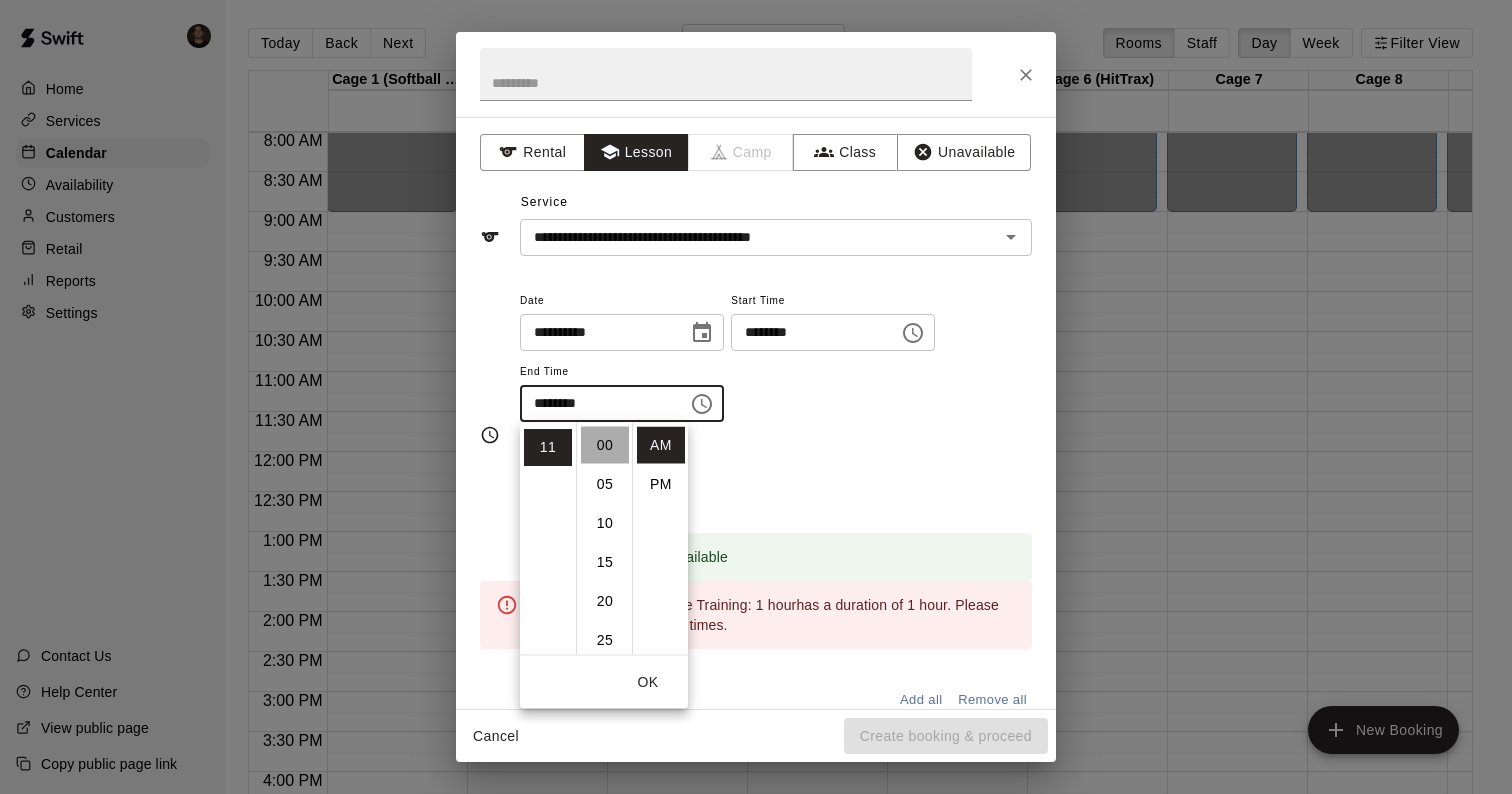 click on "00" at bounding box center (605, 445) 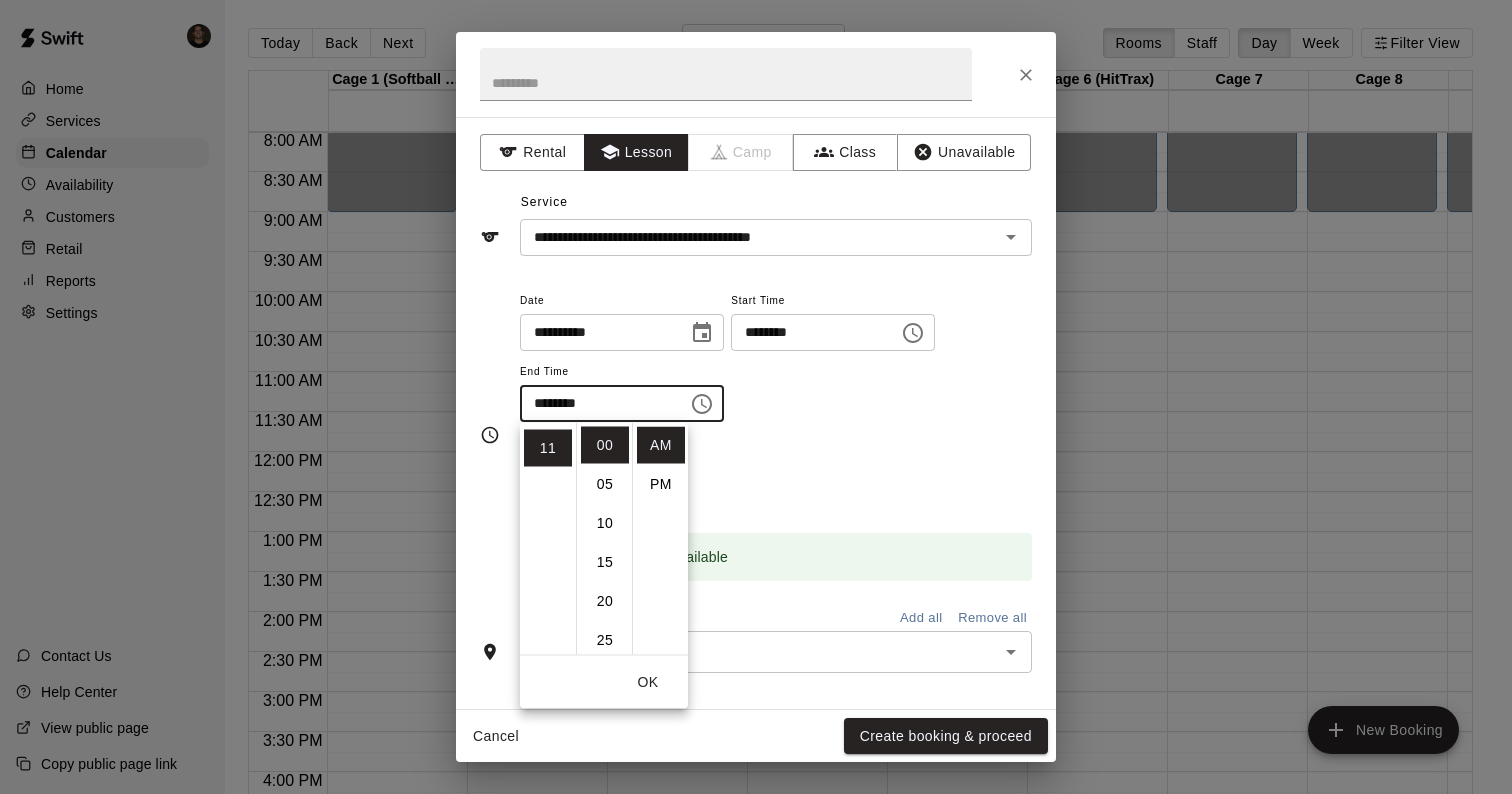 click 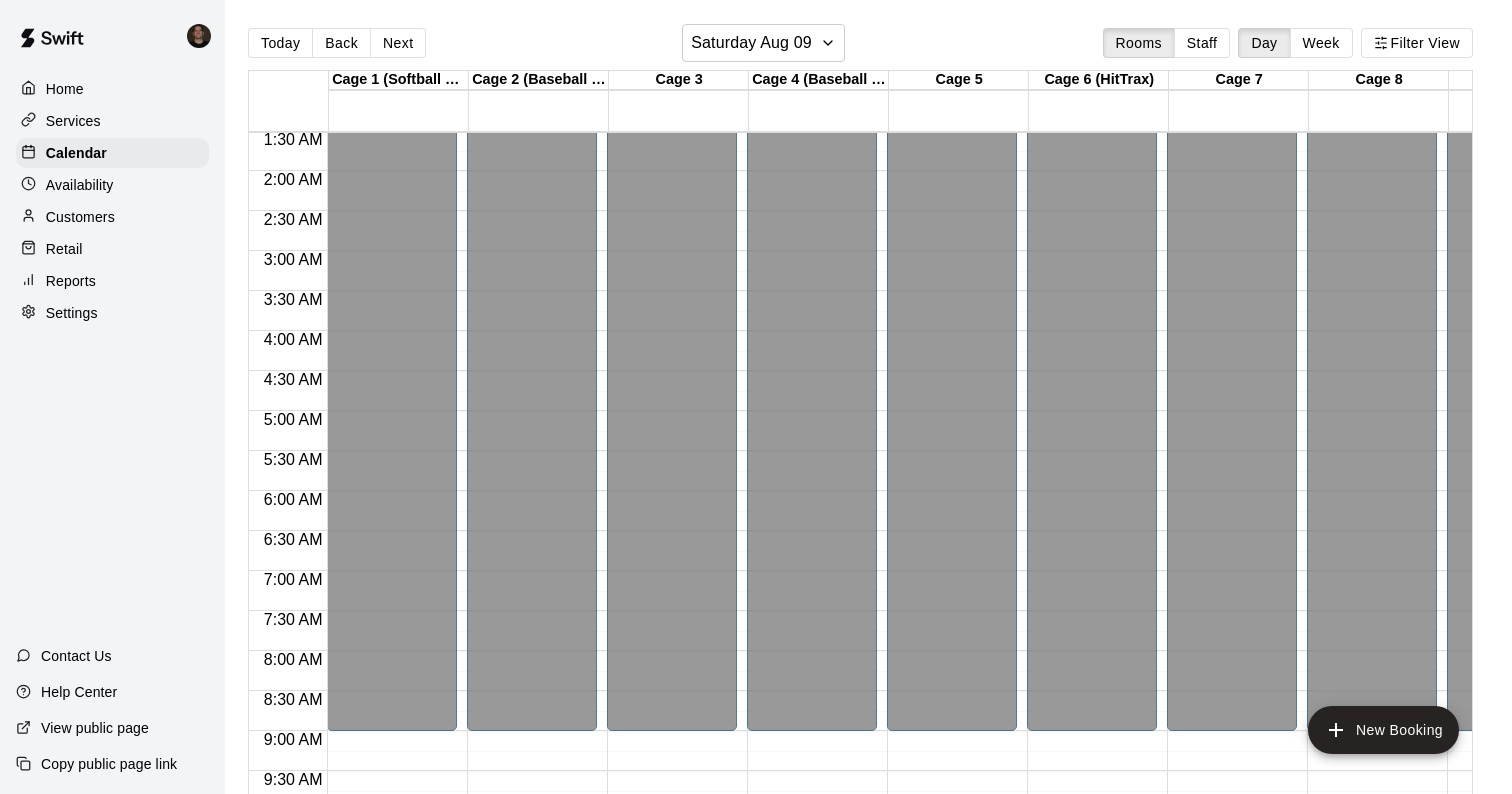 scroll, scrollTop: 0, scrollLeft: 0, axis: both 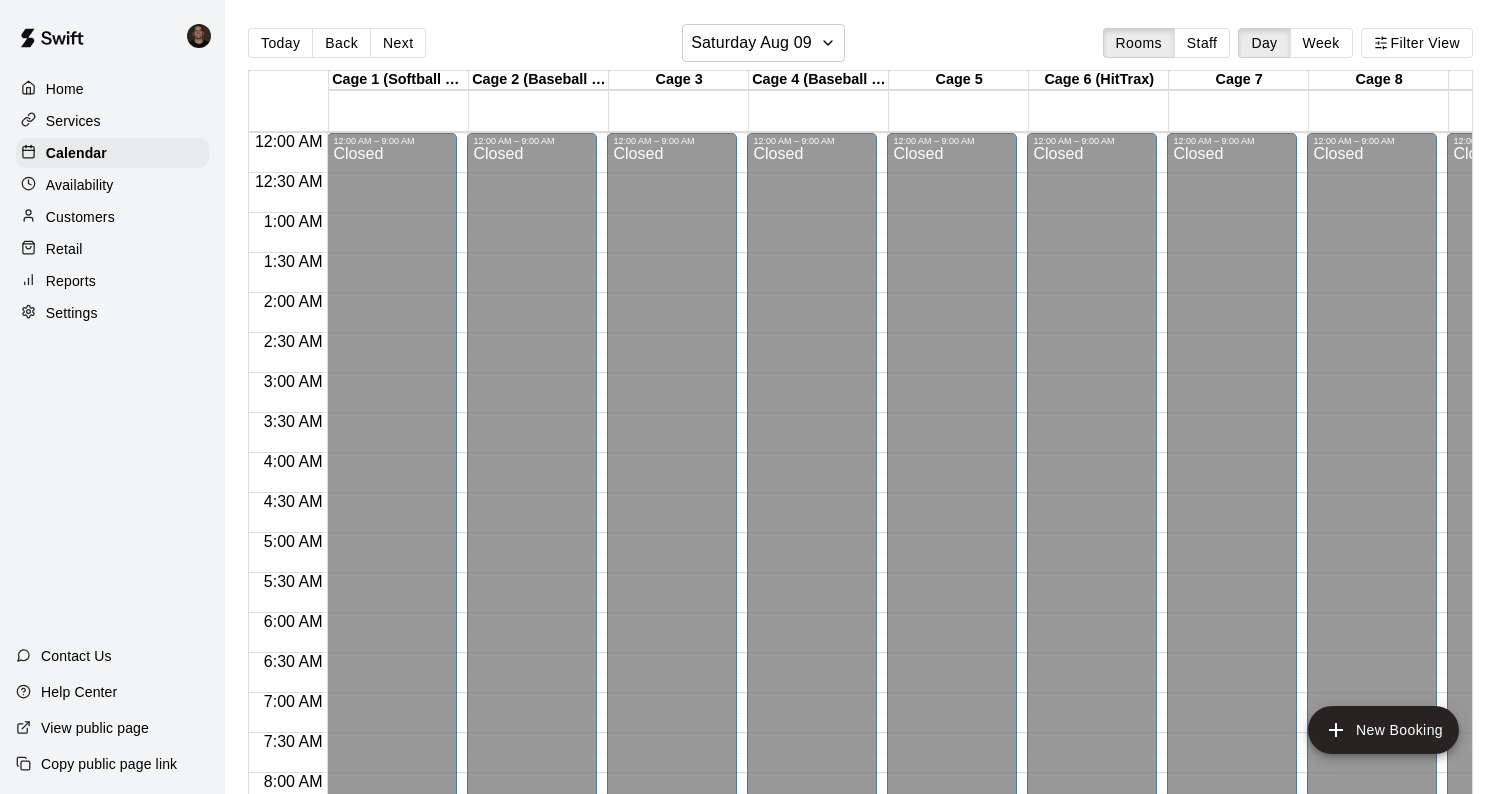 click on "Availability" at bounding box center (112, 185) 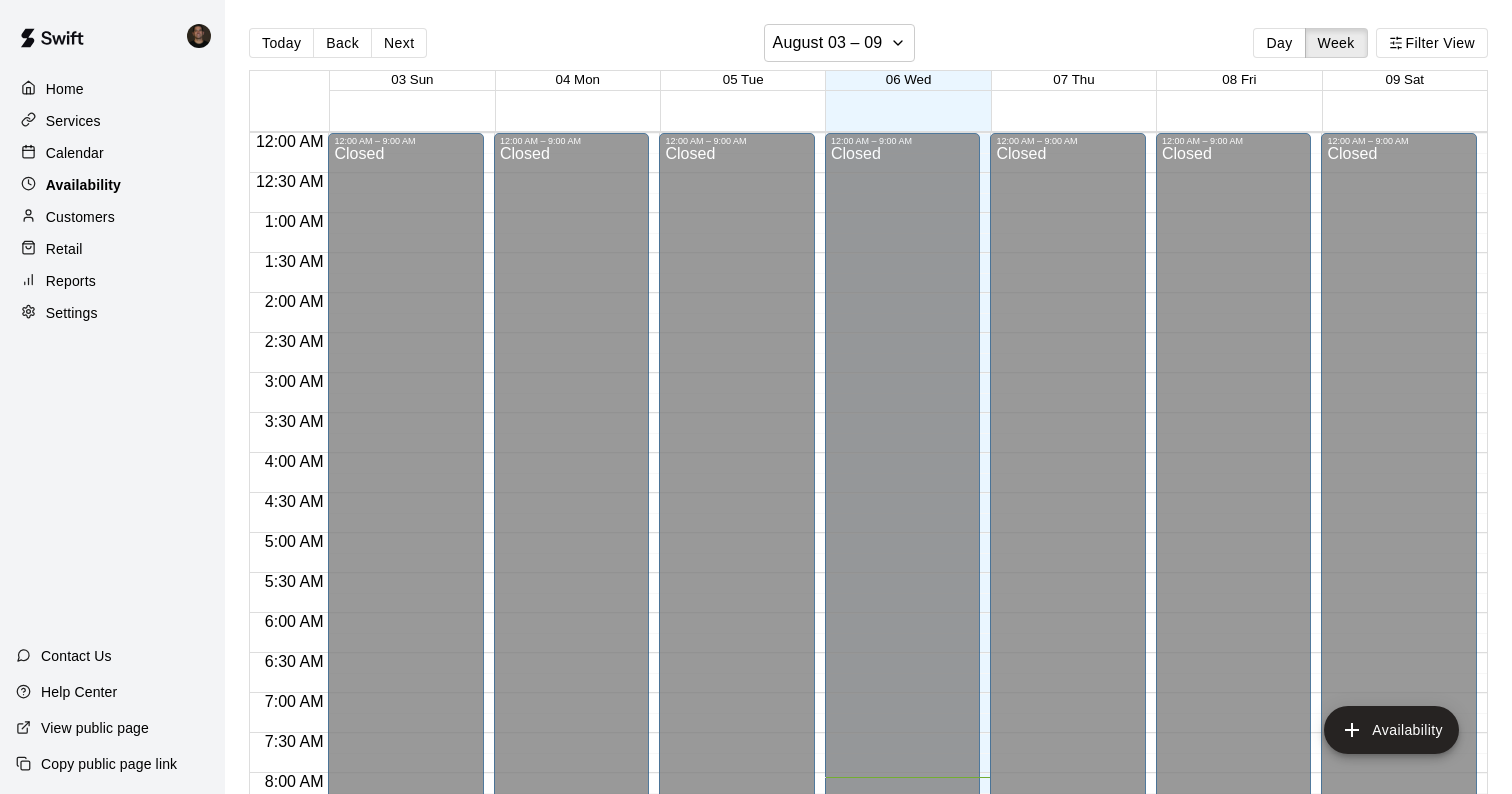 scroll, scrollTop: 644, scrollLeft: 0, axis: vertical 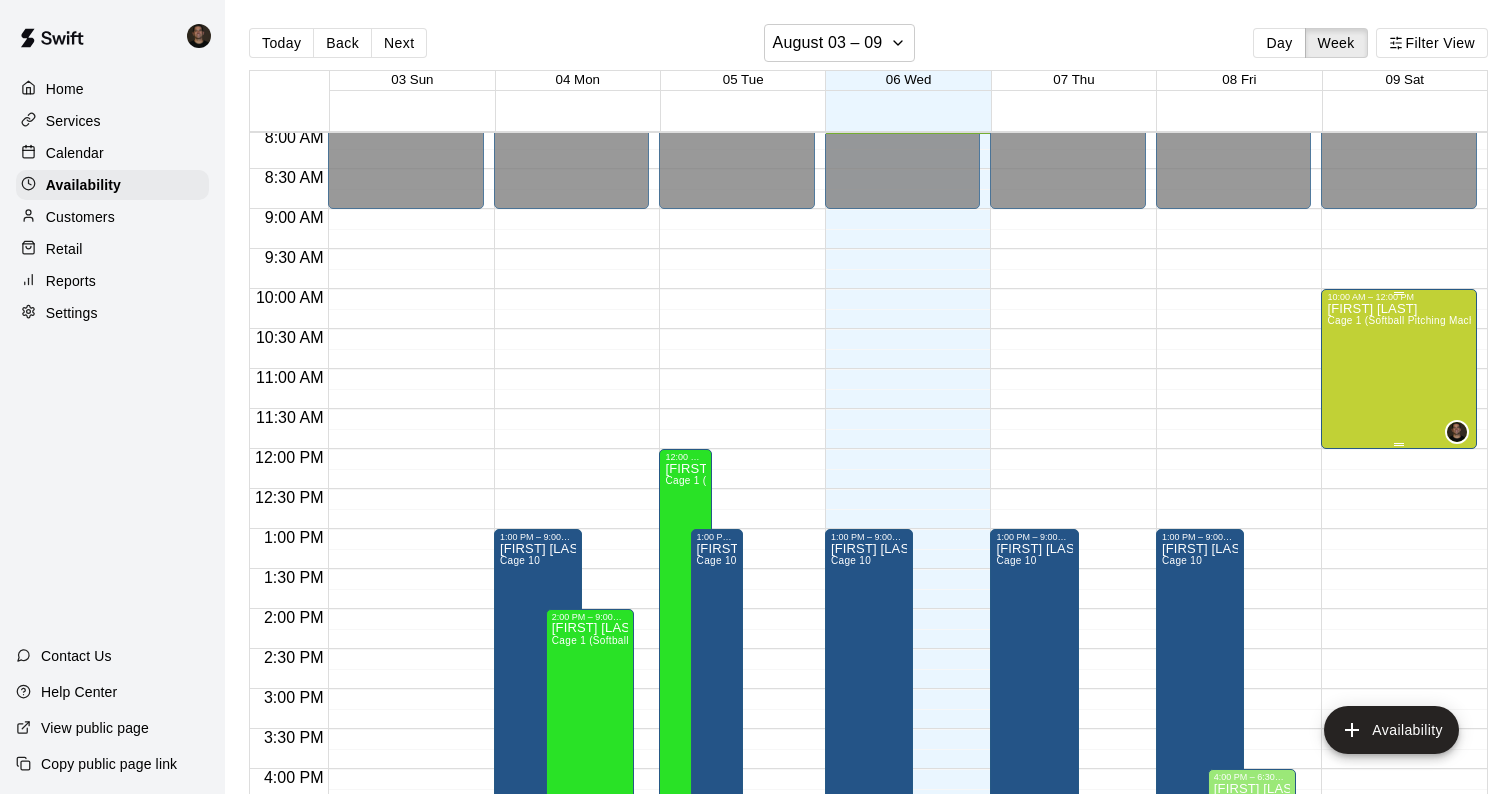 click on "[FIRST] [LAST]" at bounding box center [1399, 699] 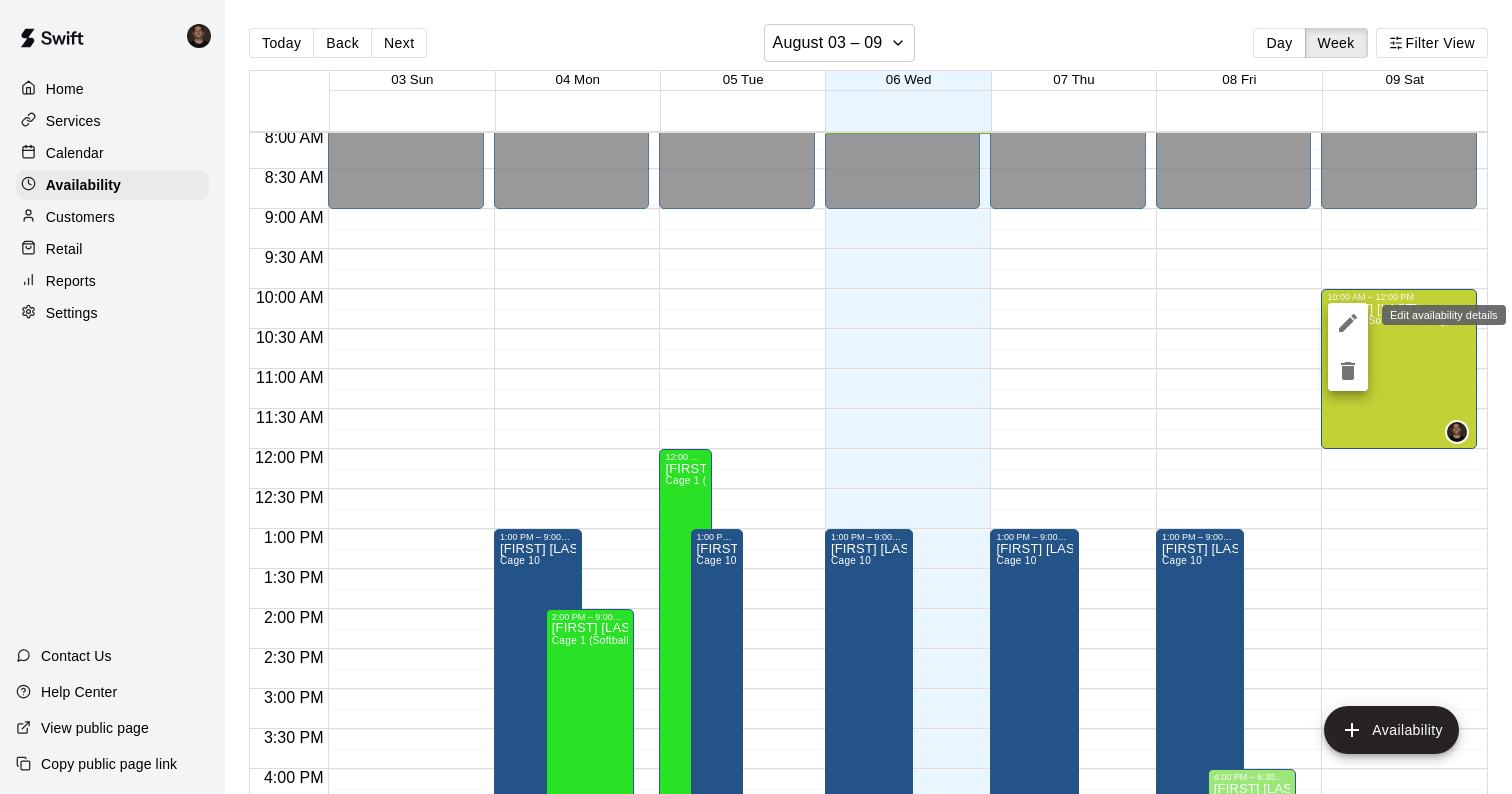 click 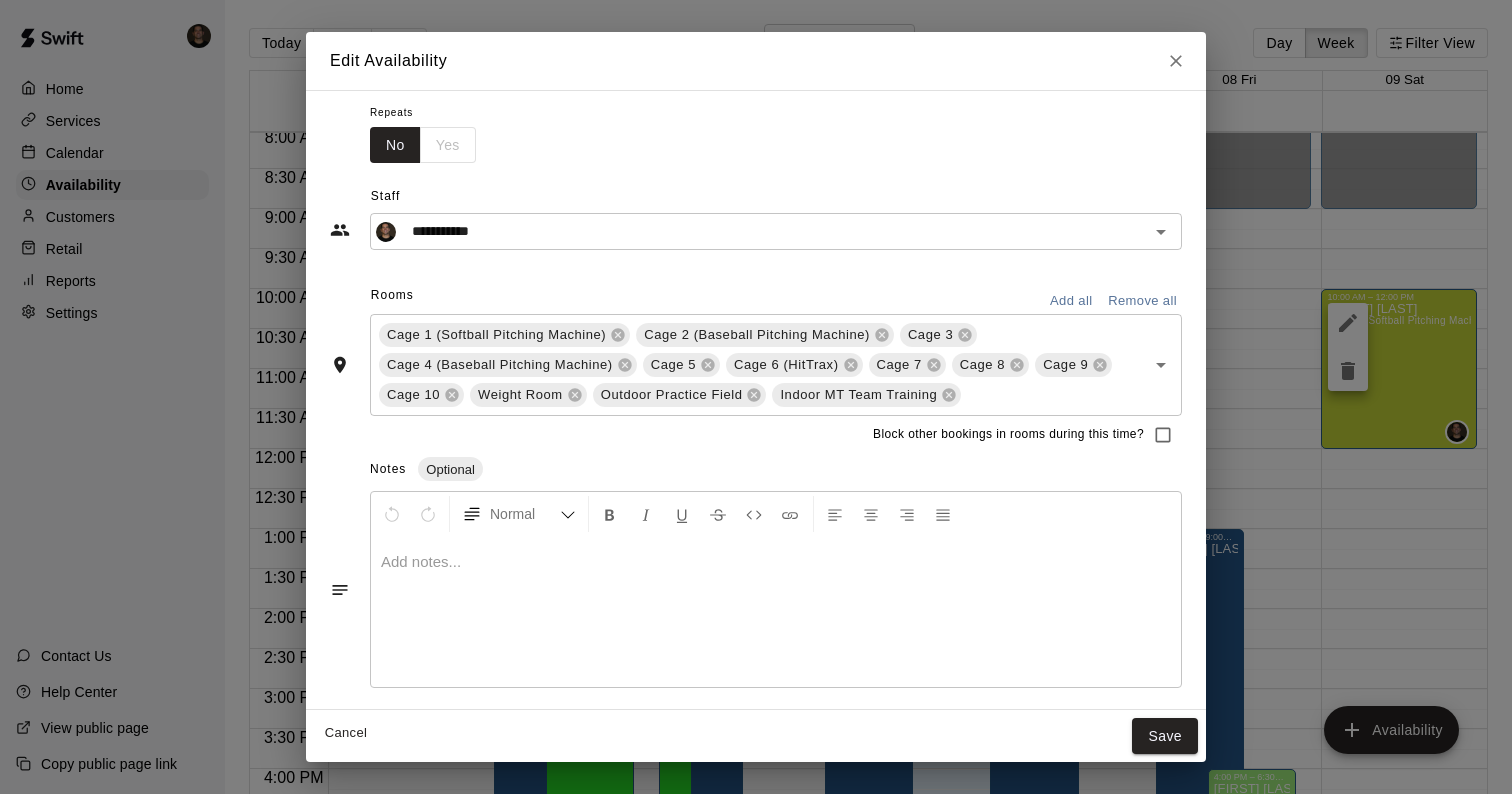 scroll, scrollTop: 0, scrollLeft: 0, axis: both 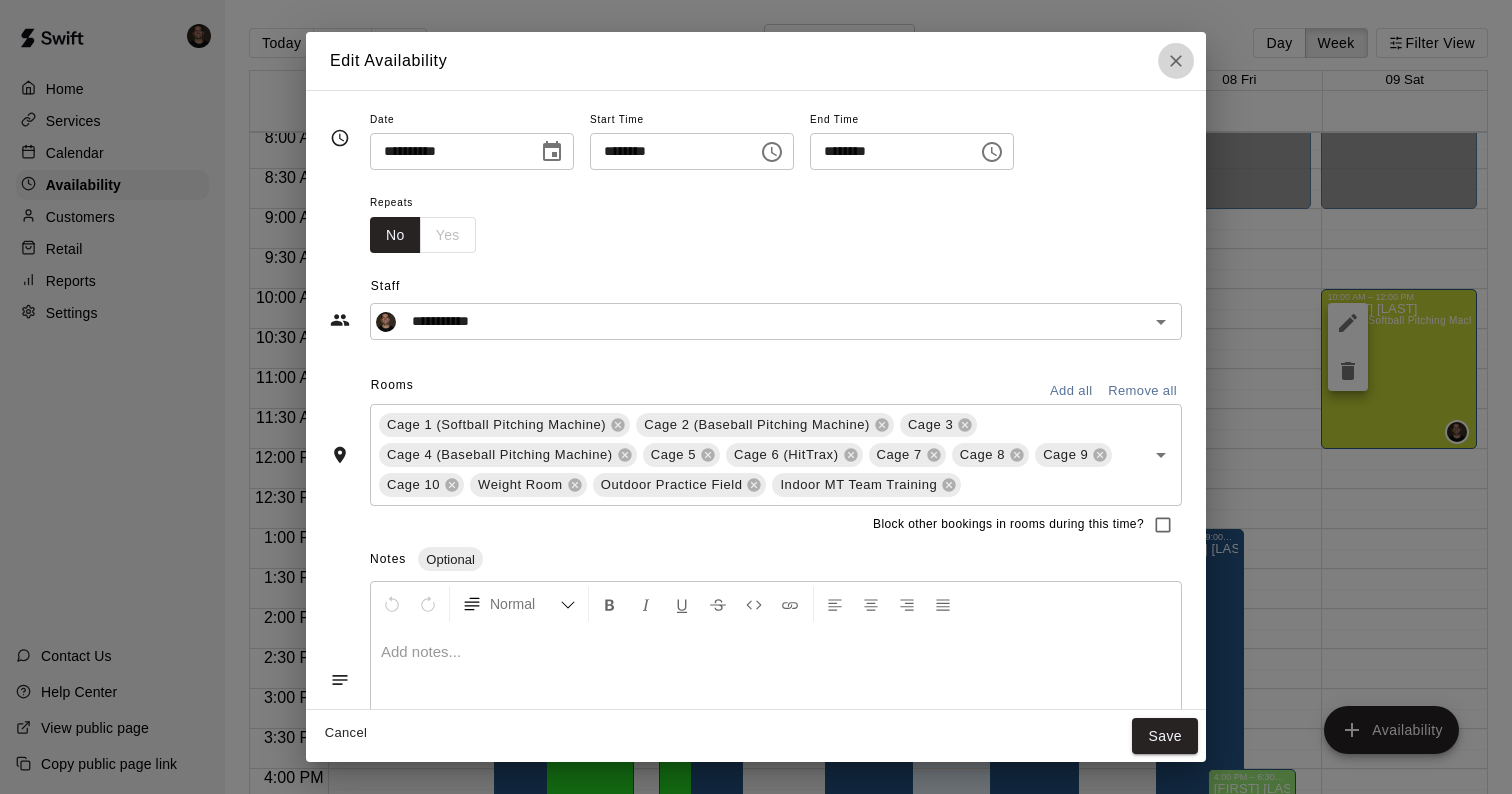 click 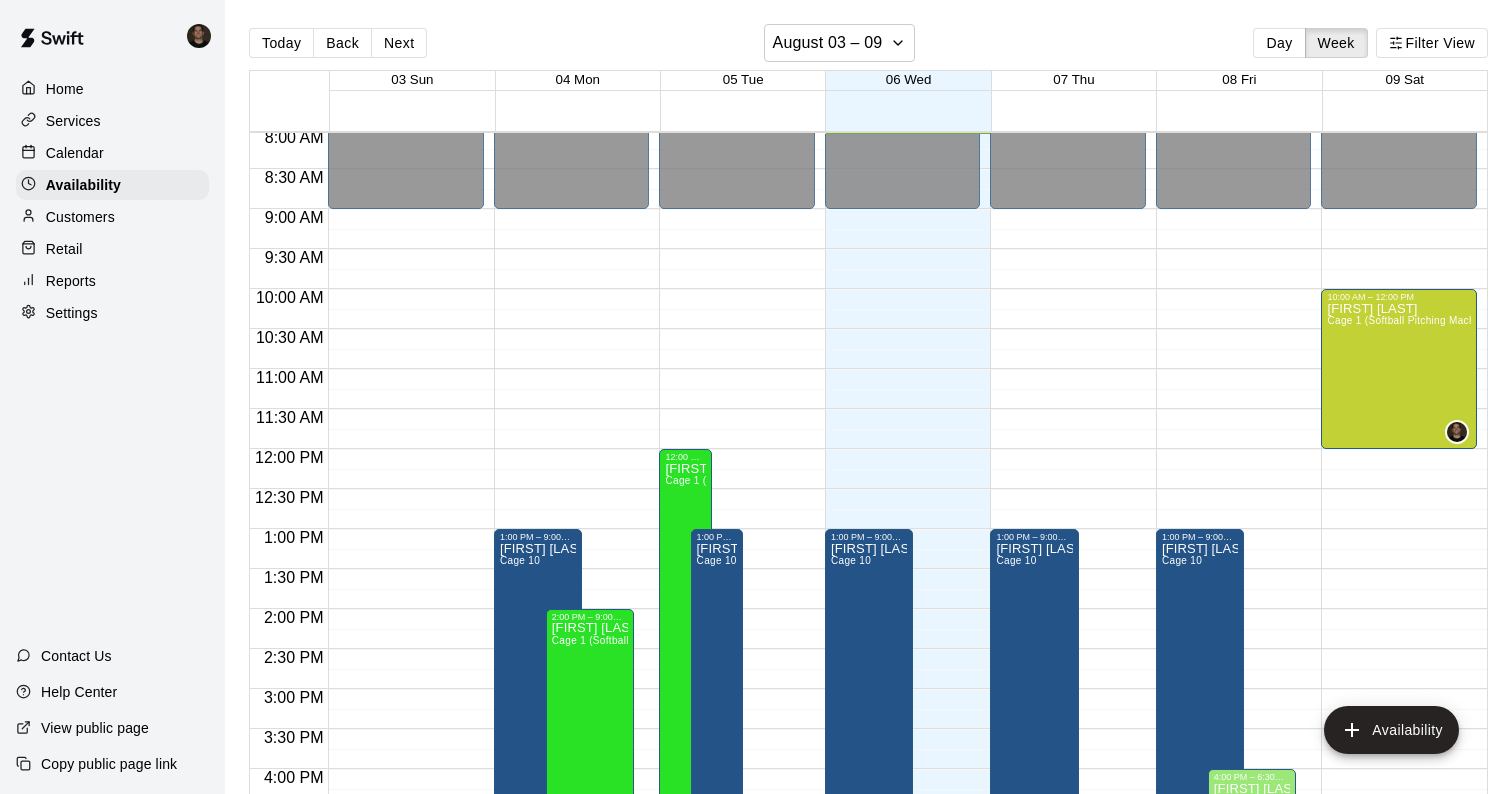 click on "Customers" at bounding box center (112, 217) 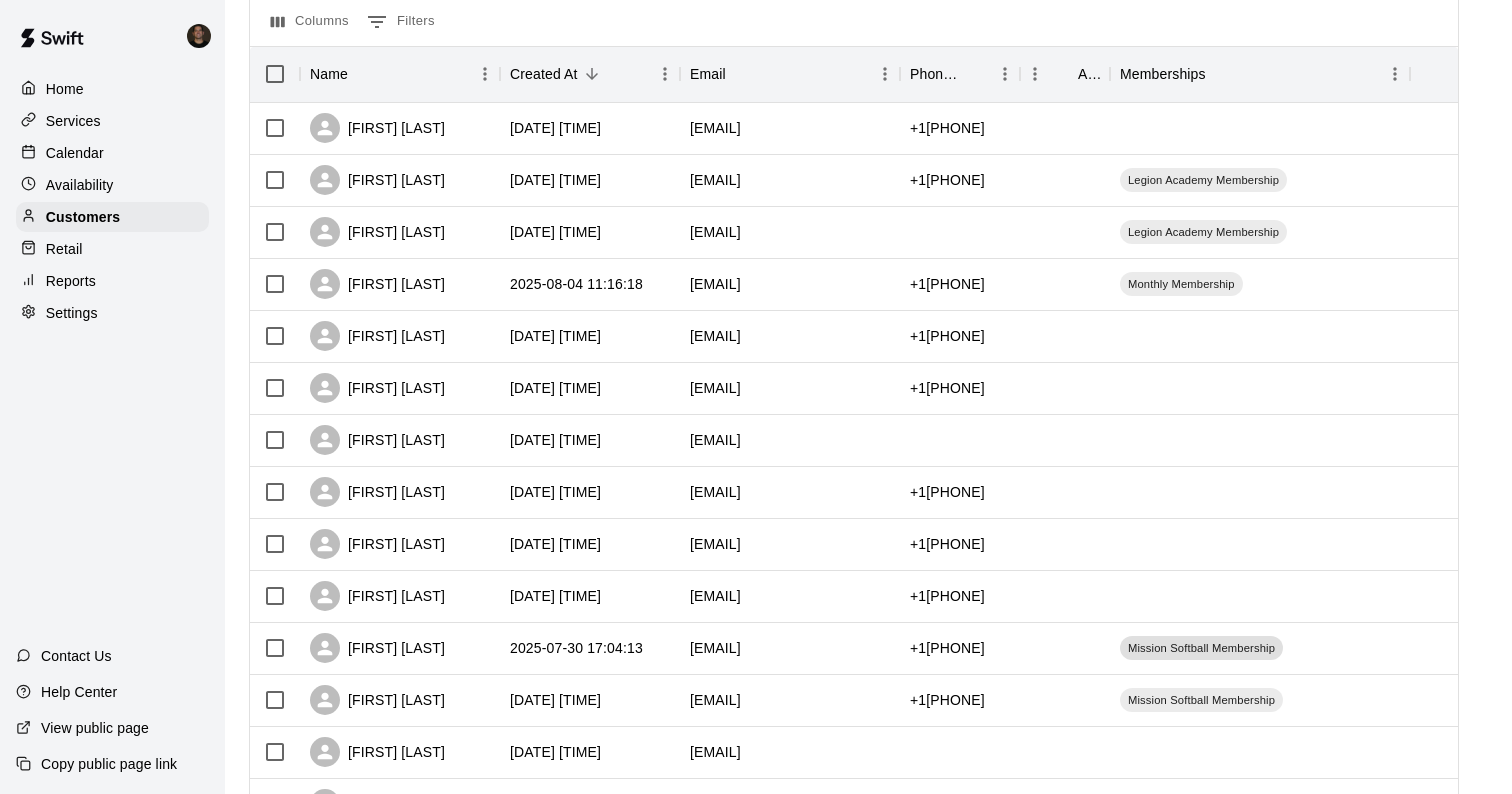 scroll, scrollTop: 0, scrollLeft: 0, axis: both 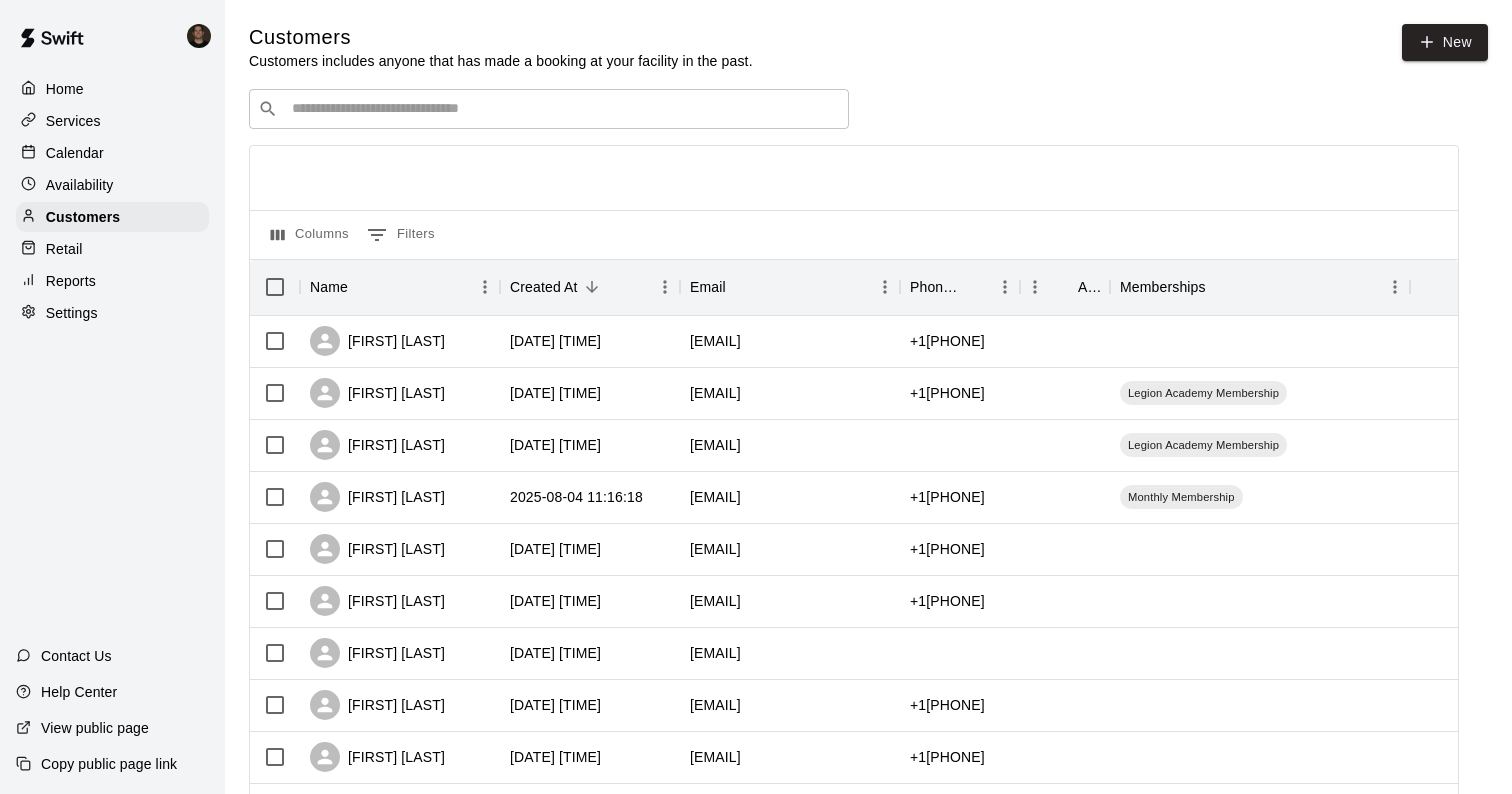 click at bounding box center [563, 109] 